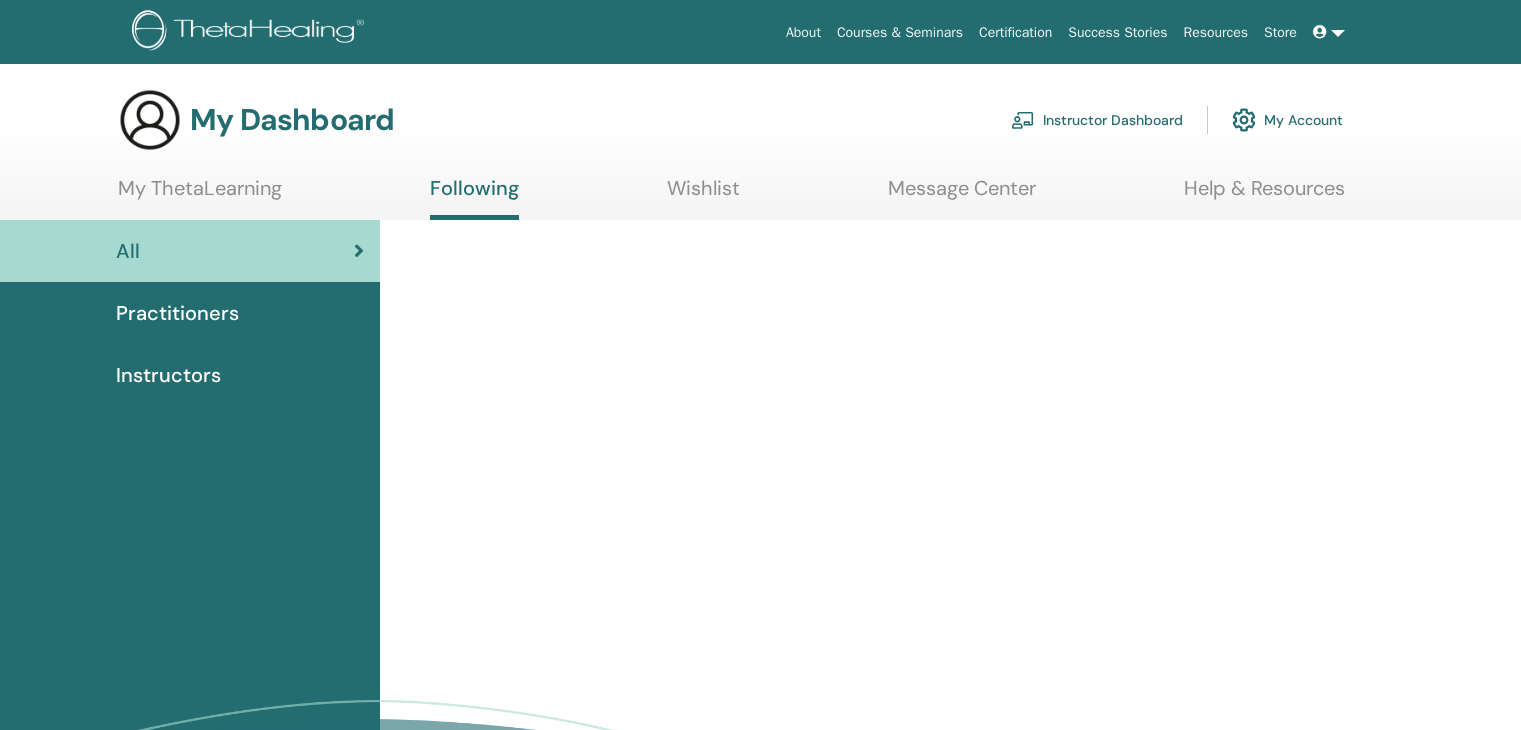 scroll, scrollTop: 0, scrollLeft: 0, axis: both 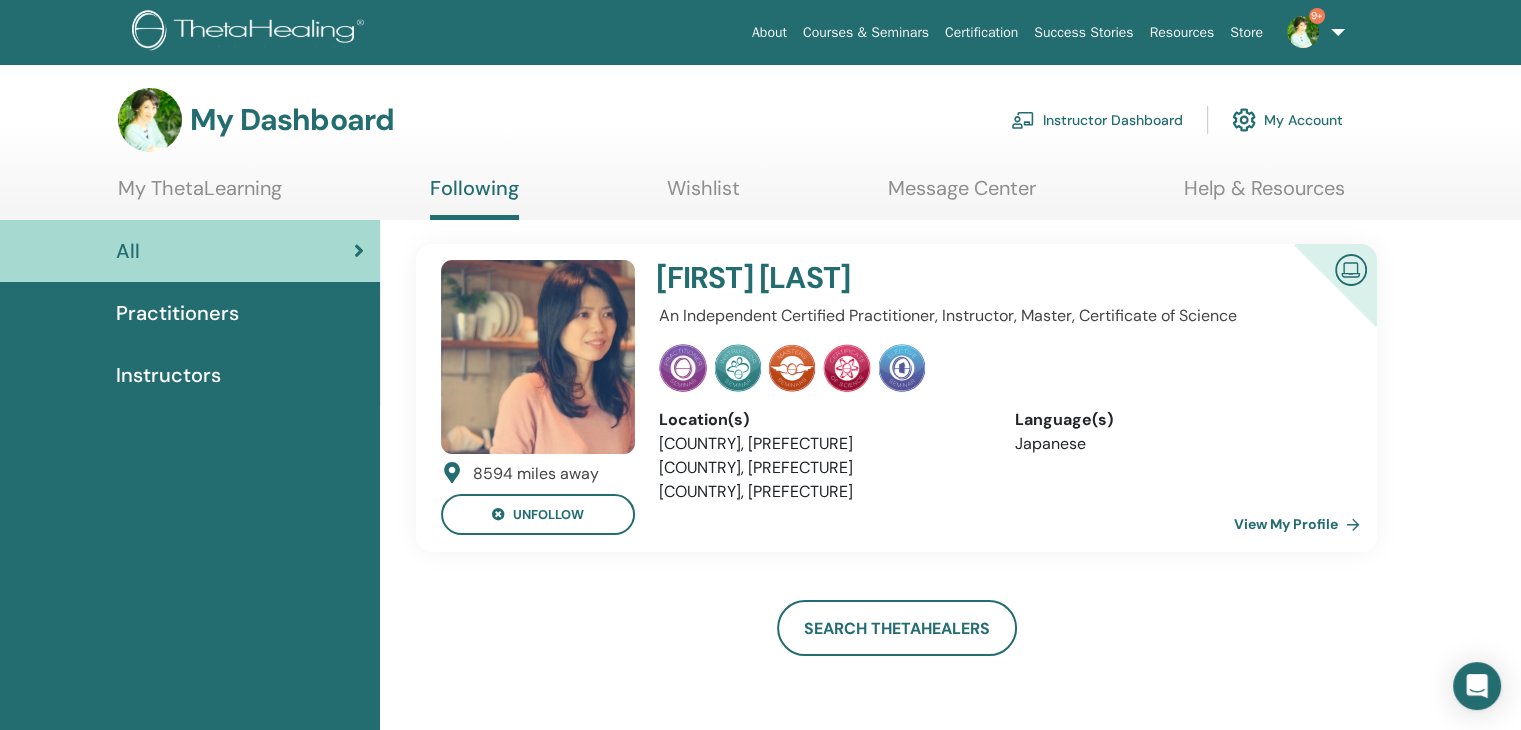 click on "Instructor Dashboard" at bounding box center (1097, 120) 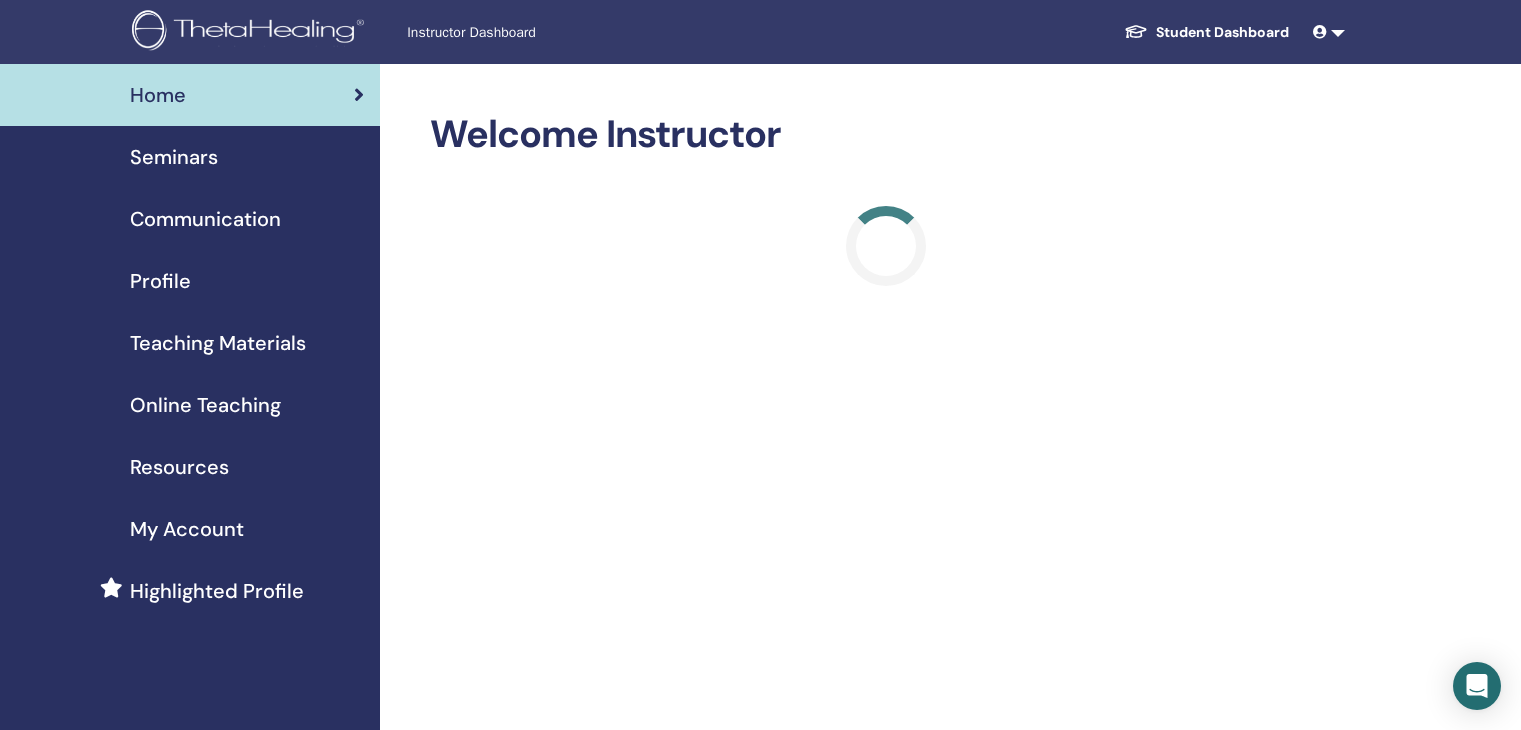 scroll, scrollTop: 0, scrollLeft: 0, axis: both 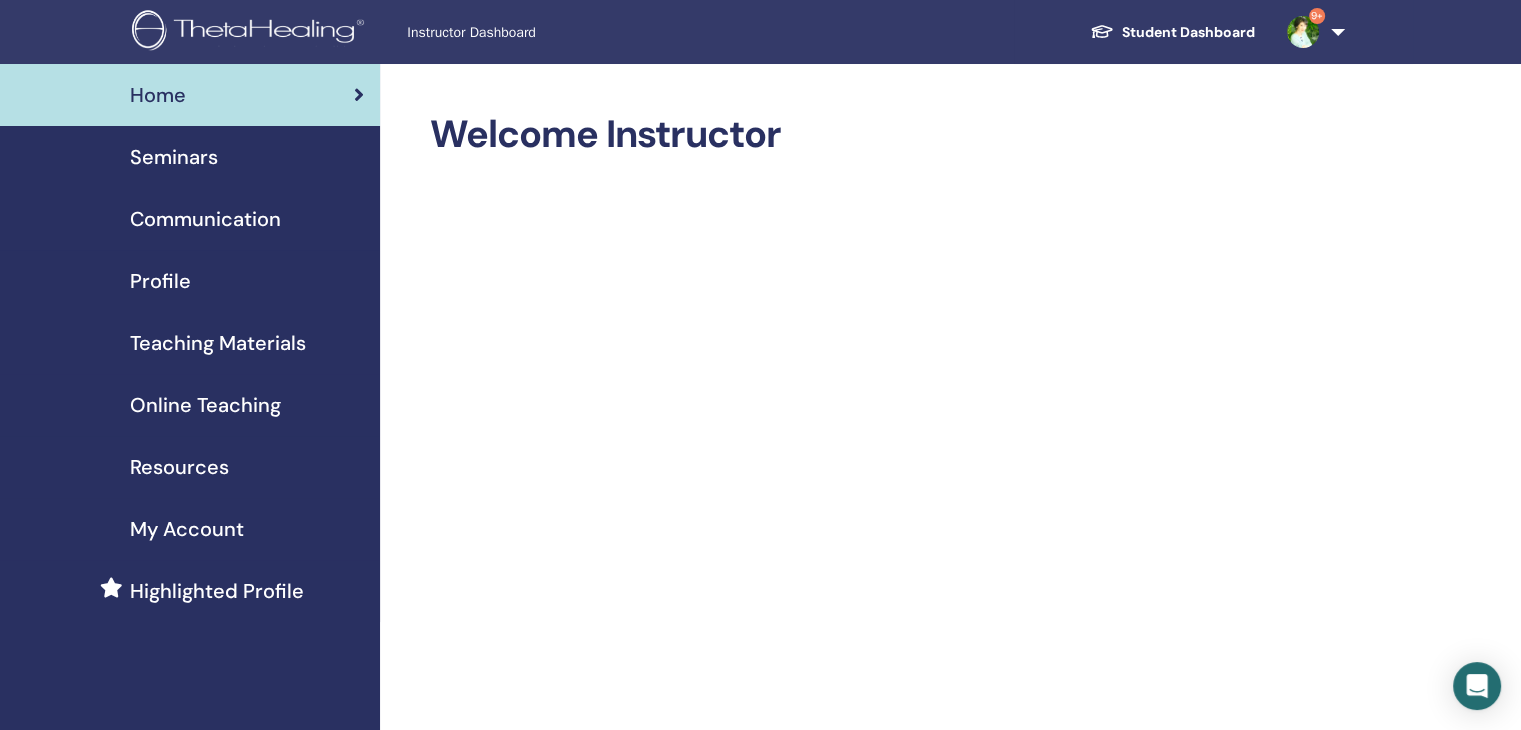 click on "Teaching Materials" at bounding box center [218, 343] 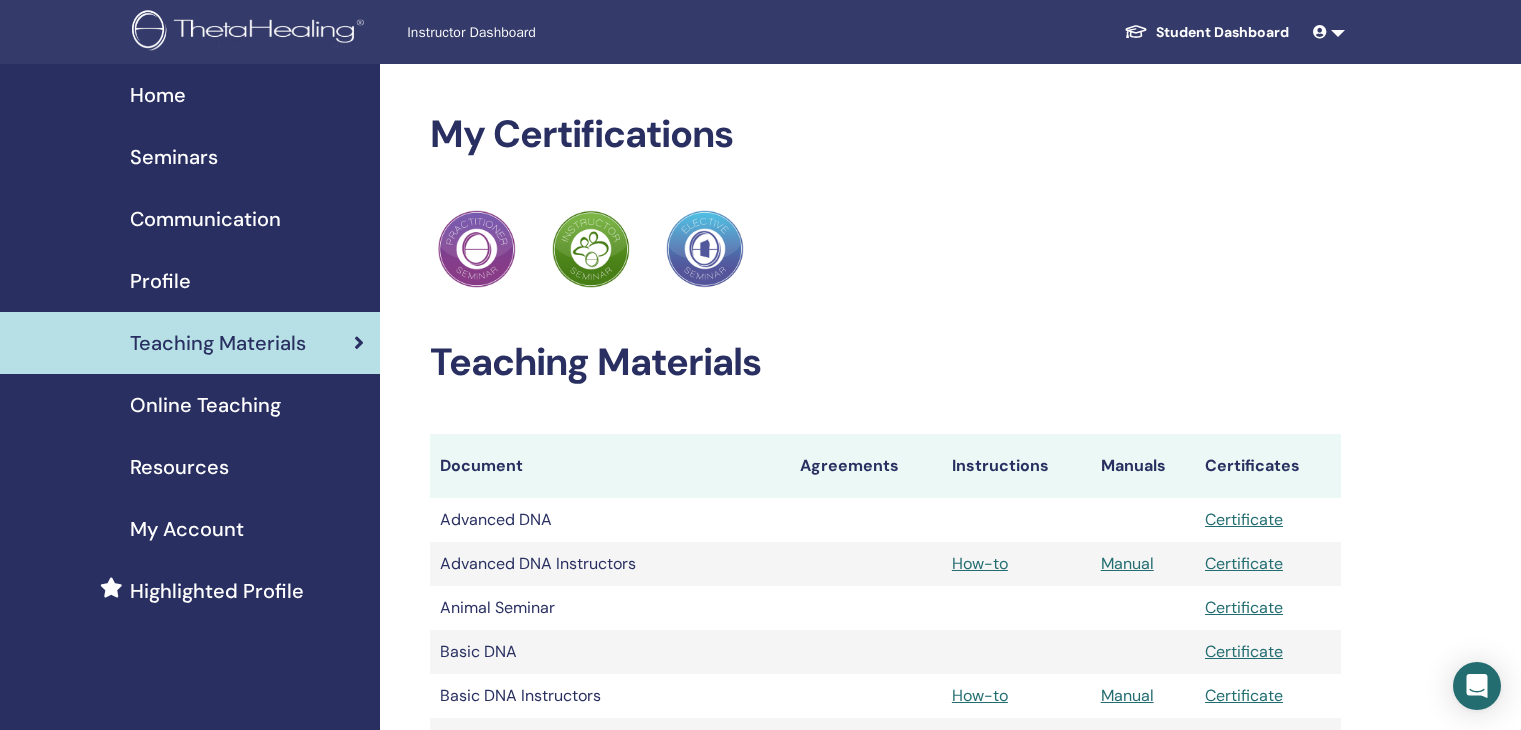 scroll, scrollTop: 0, scrollLeft: 0, axis: both 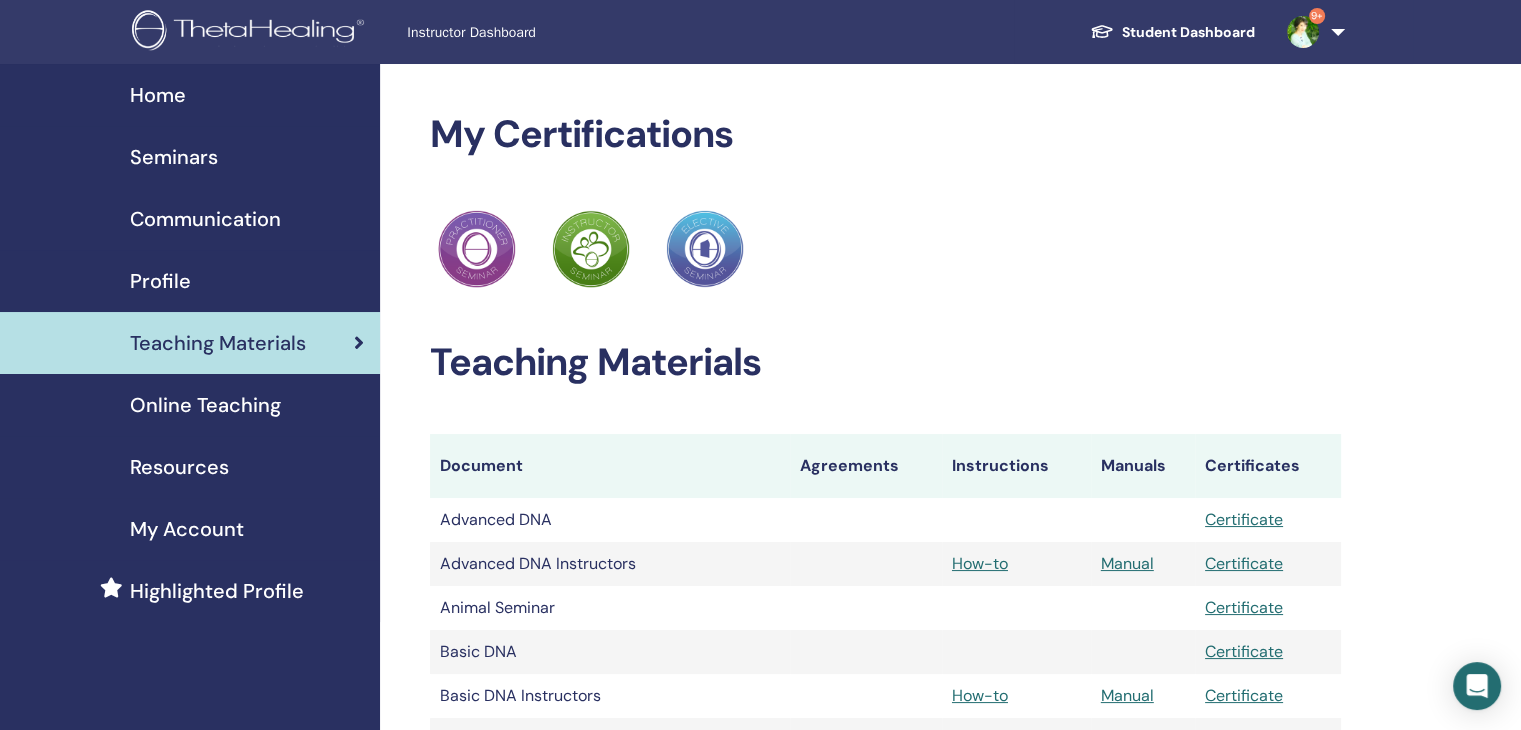 click on "Online Teaching" at bounding box center [205, 405] 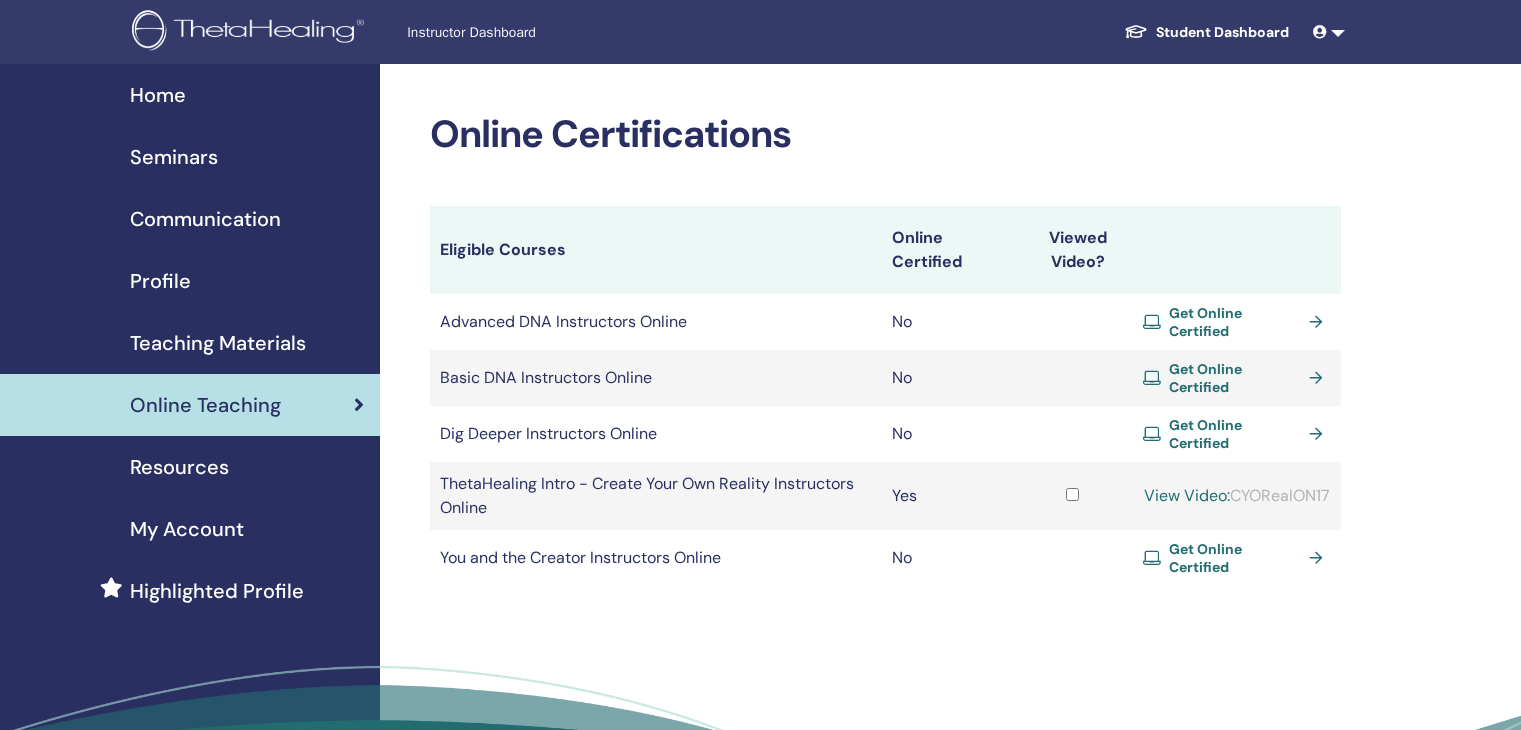 scroll, scrollTop: 0, scrollLeft: 0, axis: both 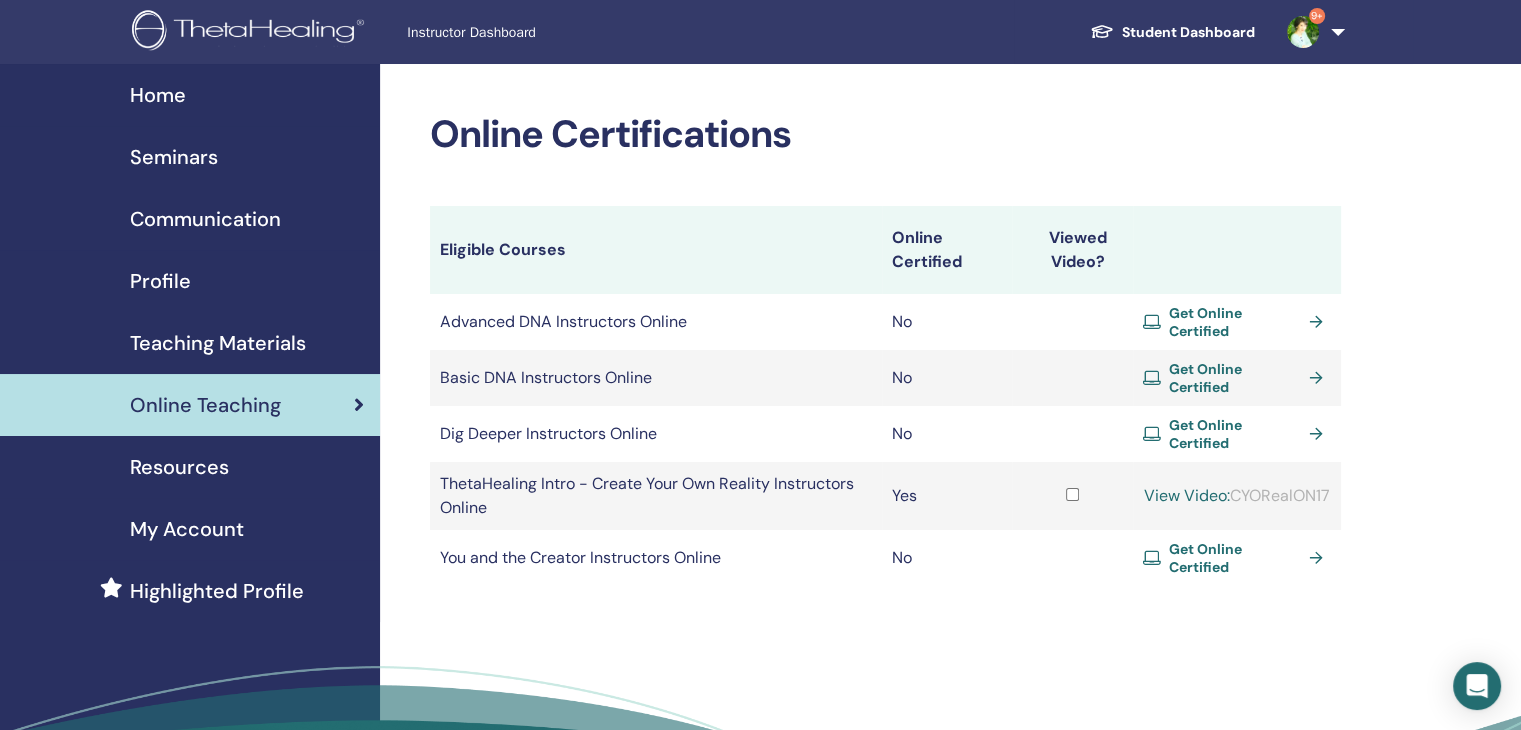 click on "Seminars" at bounding box center [174, 157] 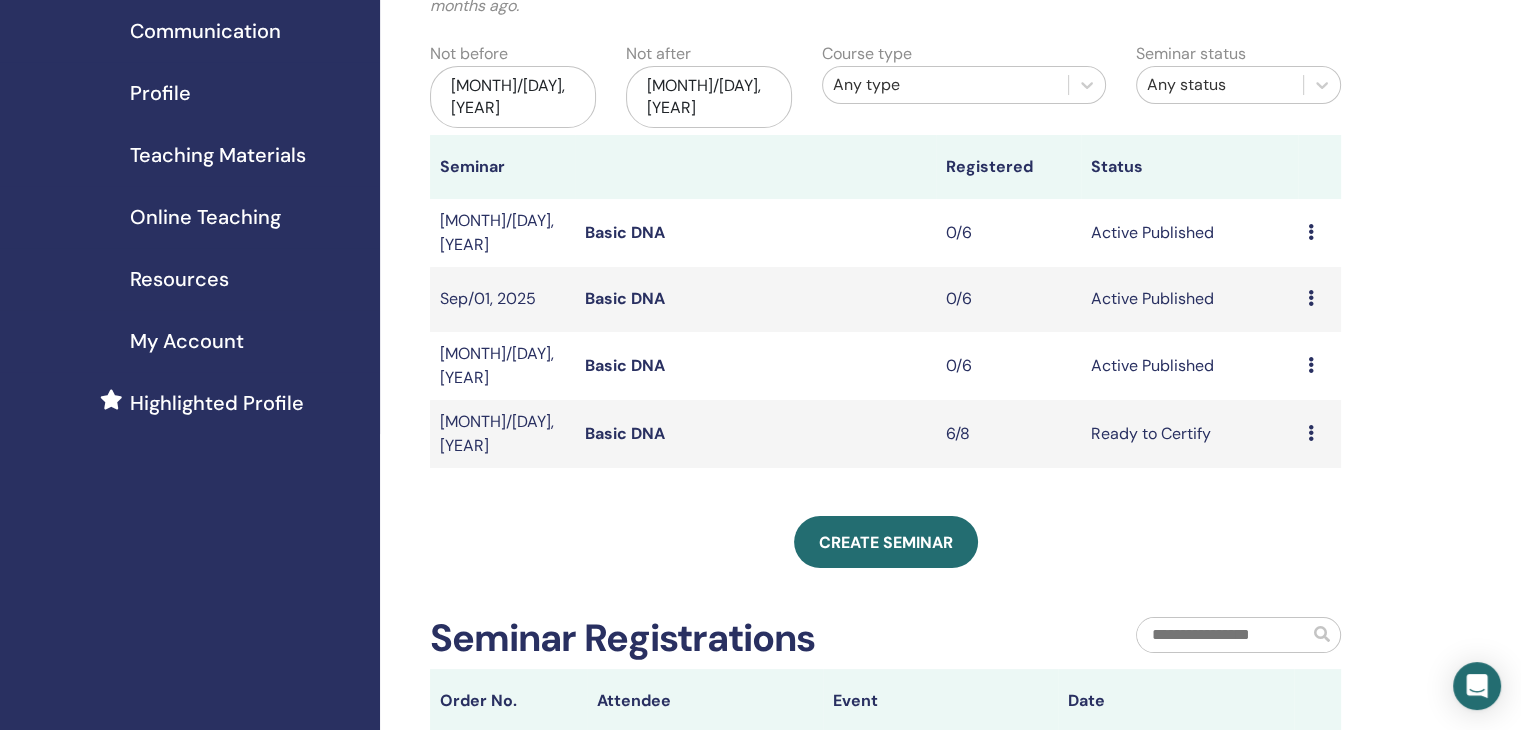 scroll, scrollTop: 200, scrollLeft: 0, axis: vertical 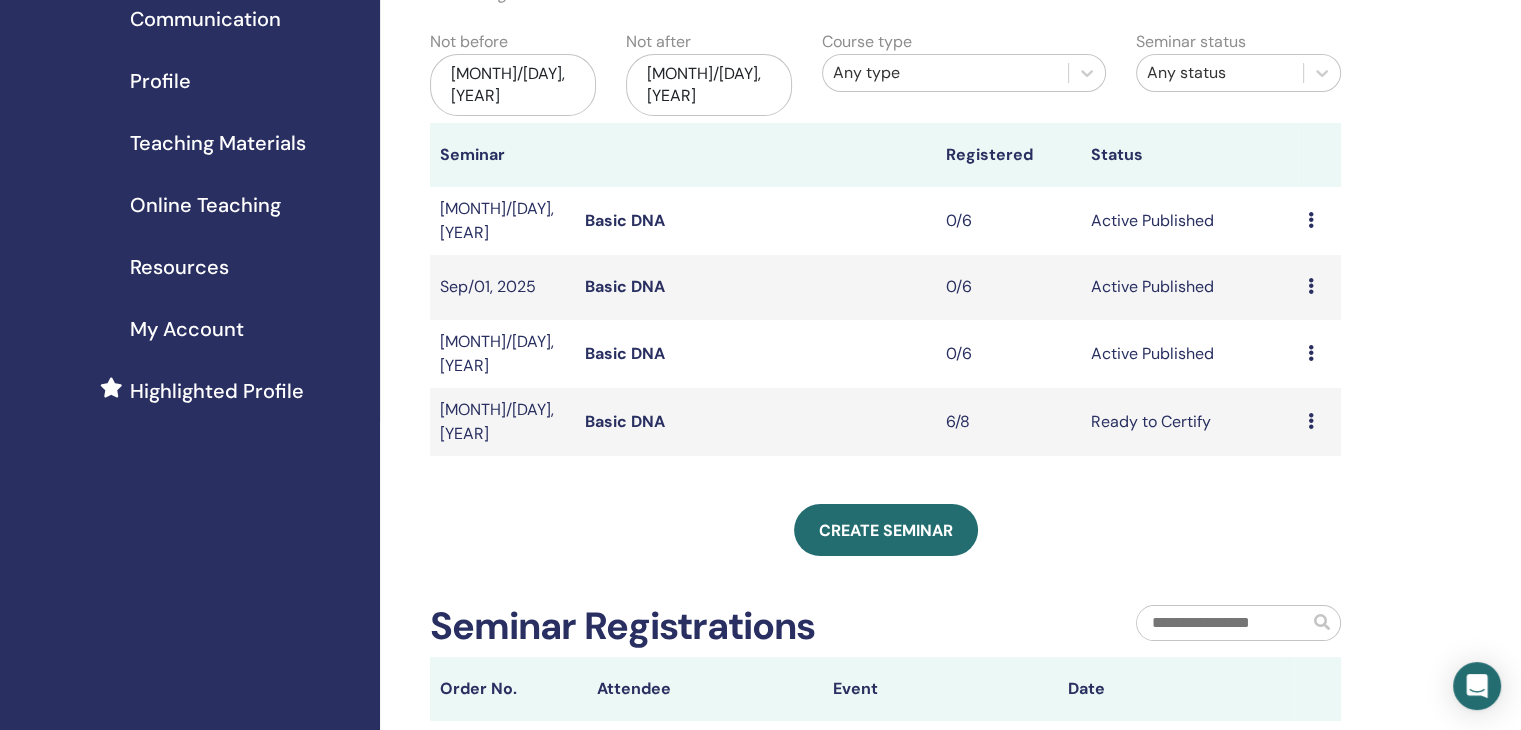 click on "Basic DNA" at bounding box center (625, 421) 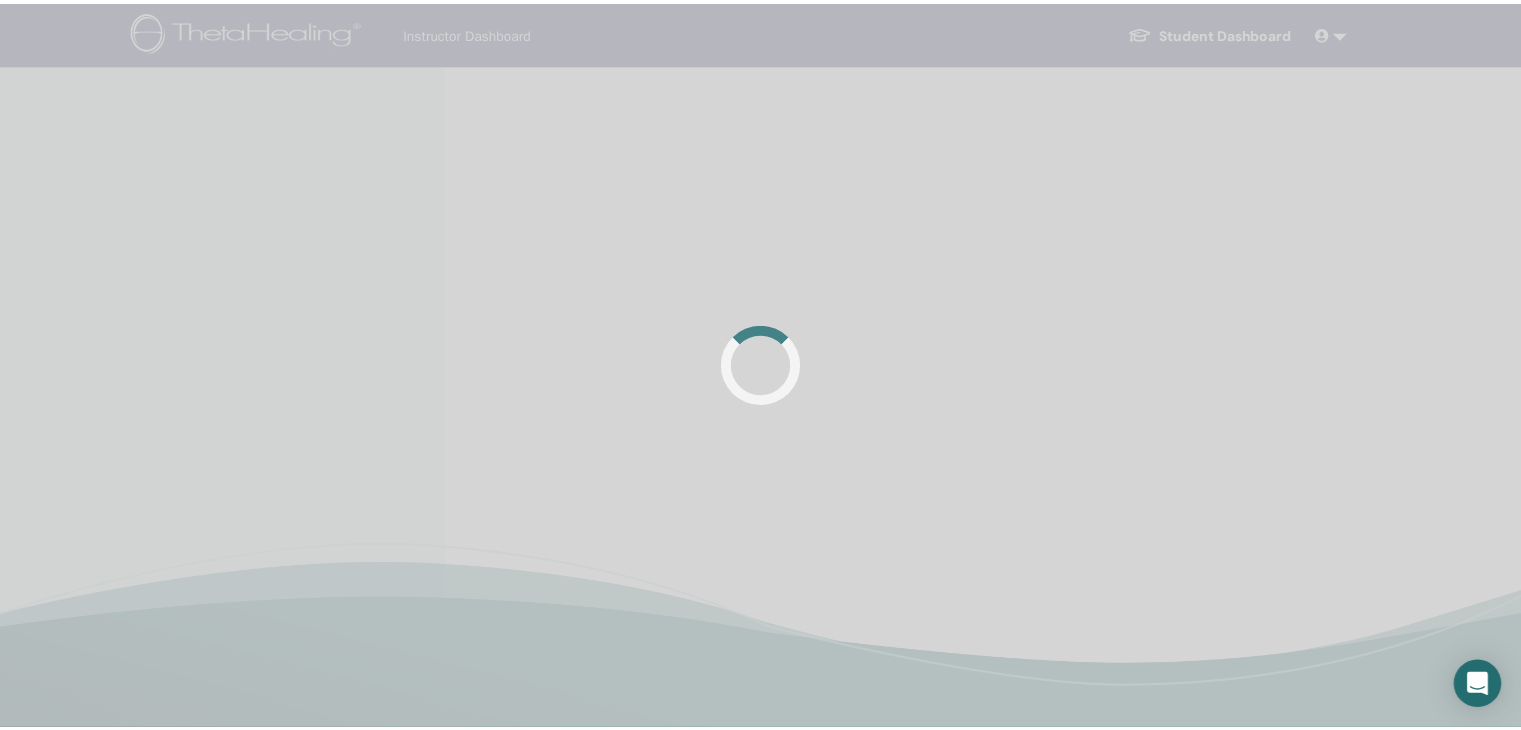 scroll, scrollTop: 0, scrollLeft: 0, axis: both 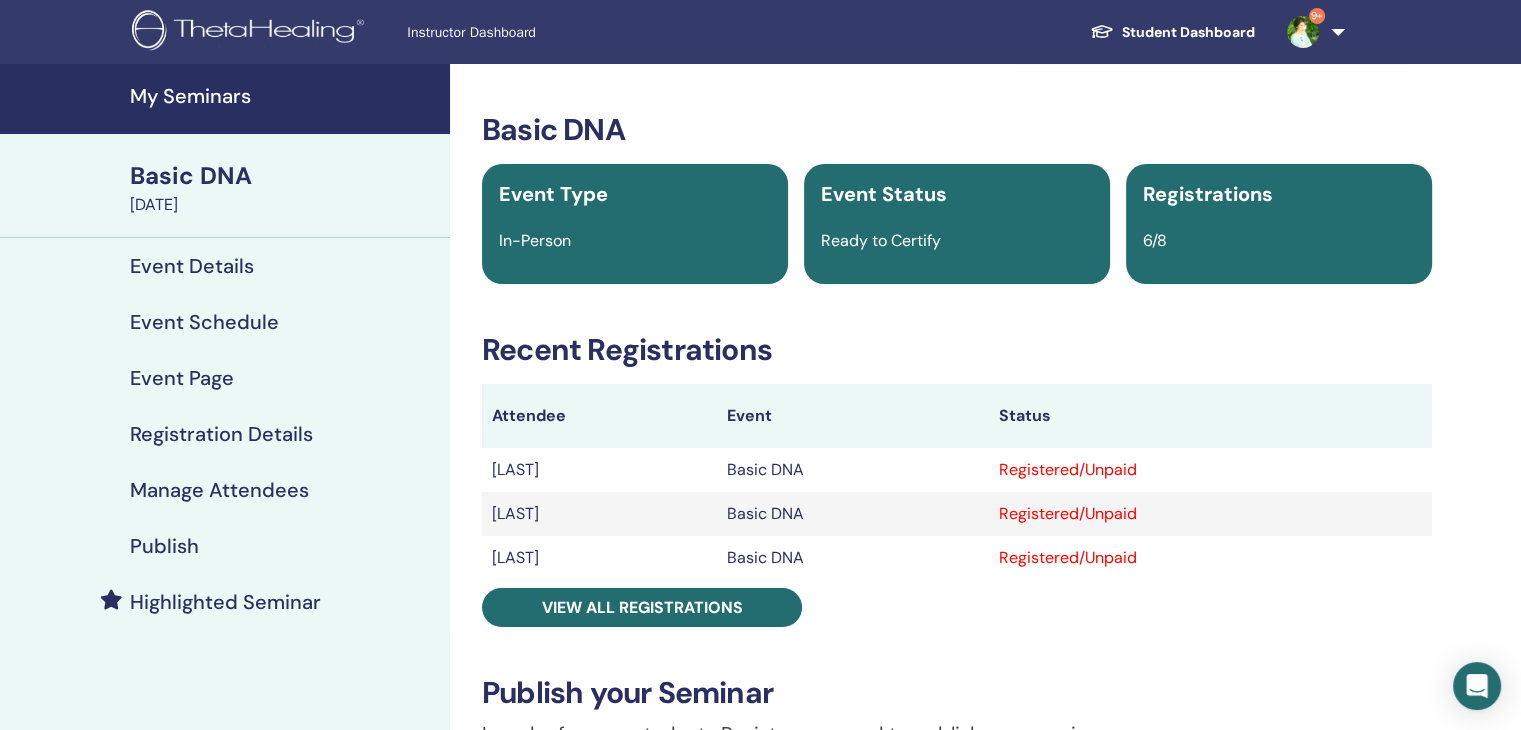 click on "Registered/Unpaid" at bounding box center (1210, 470) 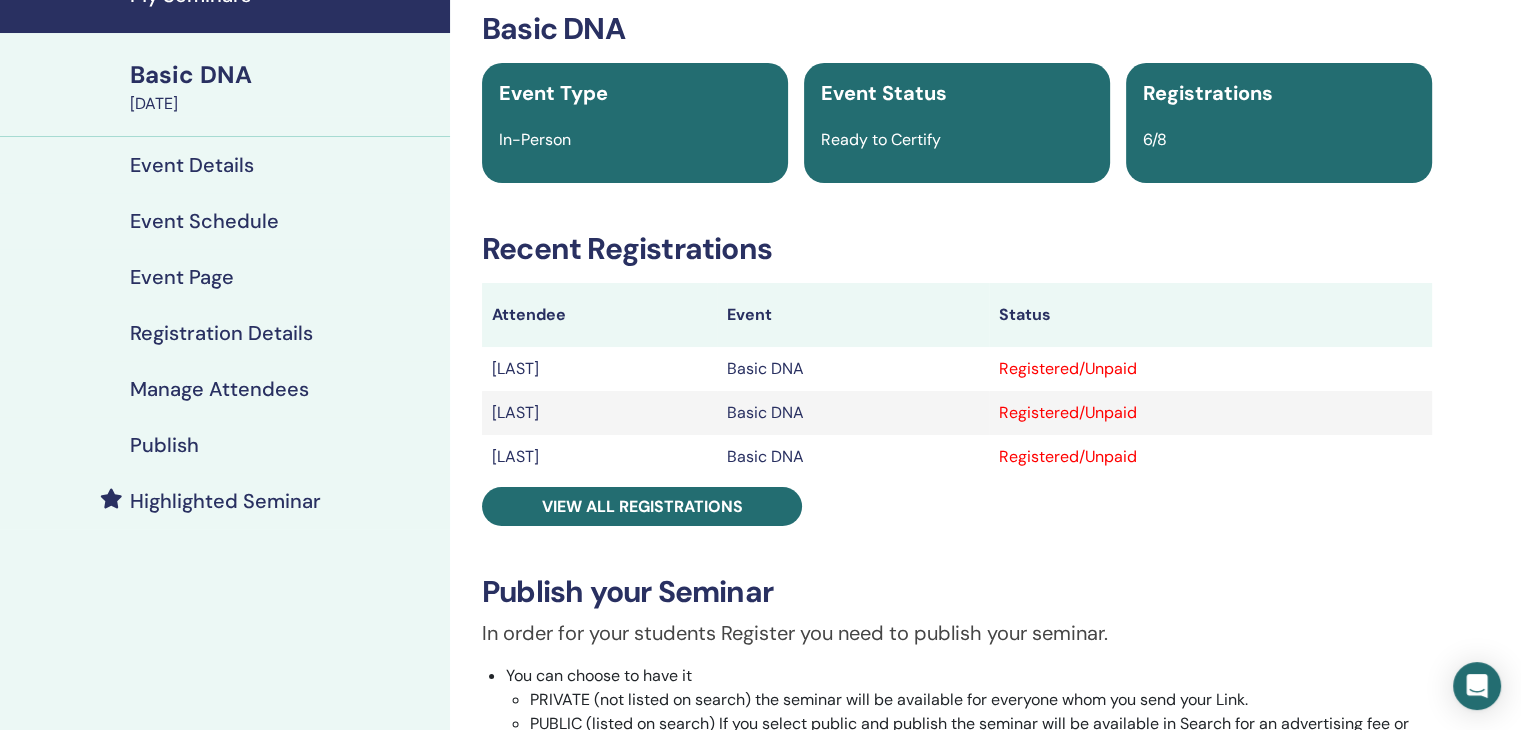 scroll, scrollTop: 0, scrollLeft: 0, axis: both 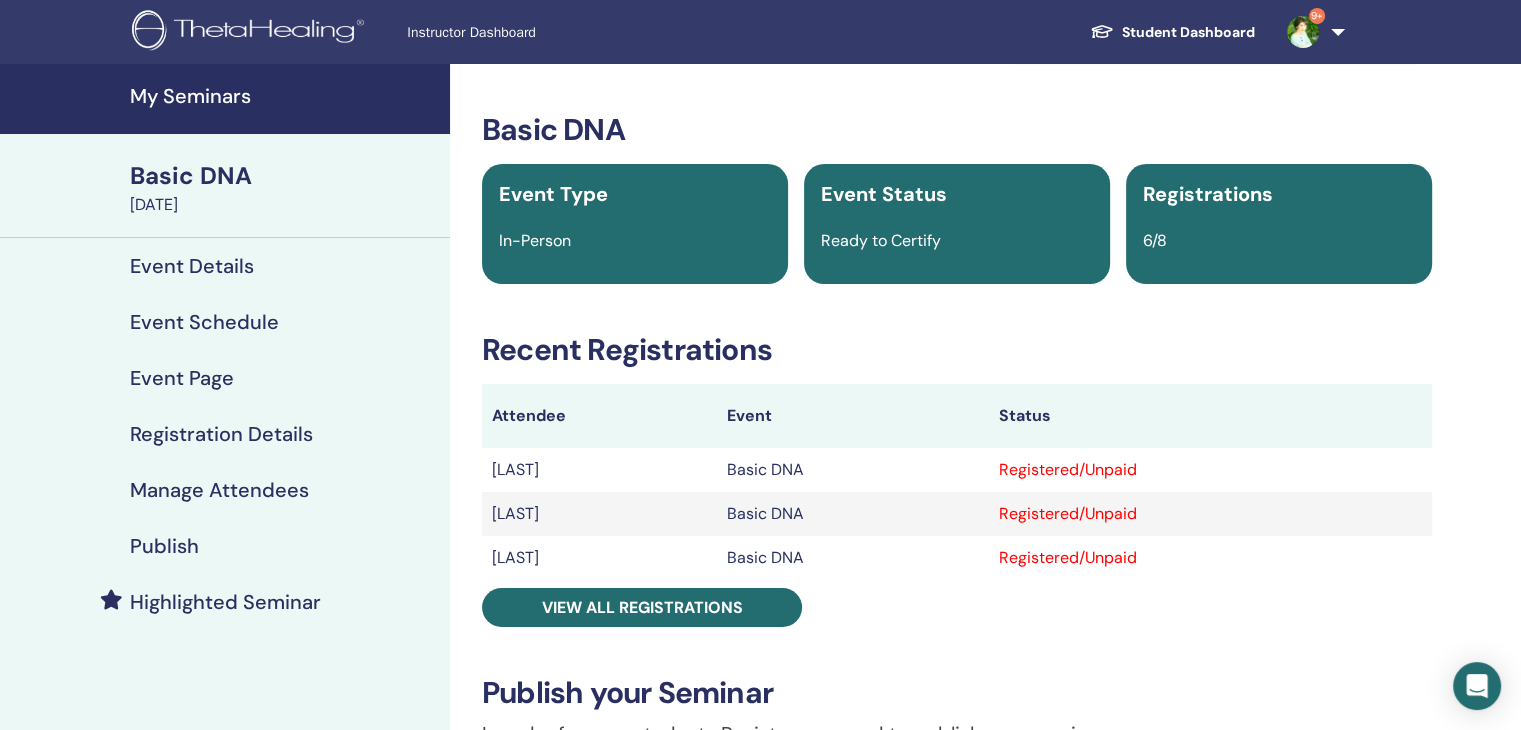 click on "Basic DNA Event Type In-Person Event Status Ready to Certify Registrations 6/8 Recent Registrations Attendee Event Status Yoko Tomita Basic DNA Registered/Unpaid naoko katayama Basic DNA Registered/Unpaid mieko oota Basic DNA Registered/Unpaid View all registrations Publish your Seminar In order for your students Register you need to publish your seminar. You can choose to have it PRIVATE (not listed on search) the seminar will be available for everyone whom you send your Link. PUBLIC (listed on search) If you select public and publish the seminar will be available in Search for an advertising fee or free with diamond plan) Publish to open registration Promote Your Event Use our tools to spread the word about your seminar and reach more people: Publish and promote your event on   Facebook Send promotional emails to your followers through   Message Center Use   ThetaHealing brand resources   in your promotions Your Link Your event URL https://www.thetahealing.com/seminar-372496-details.html" at bounding box center [957, 836] 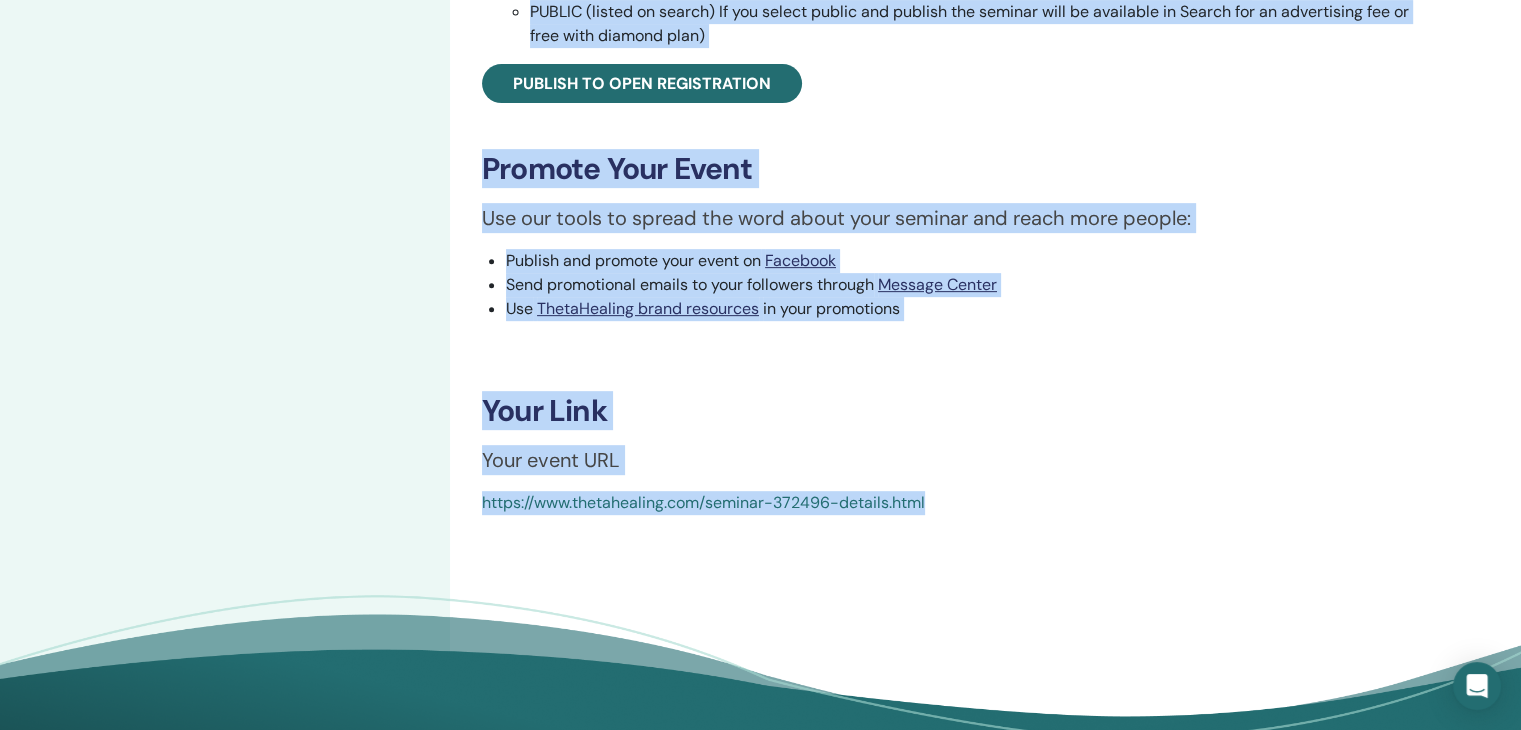 scroll, scrollTop: 850, scrollLeft: 0, axis: vertical 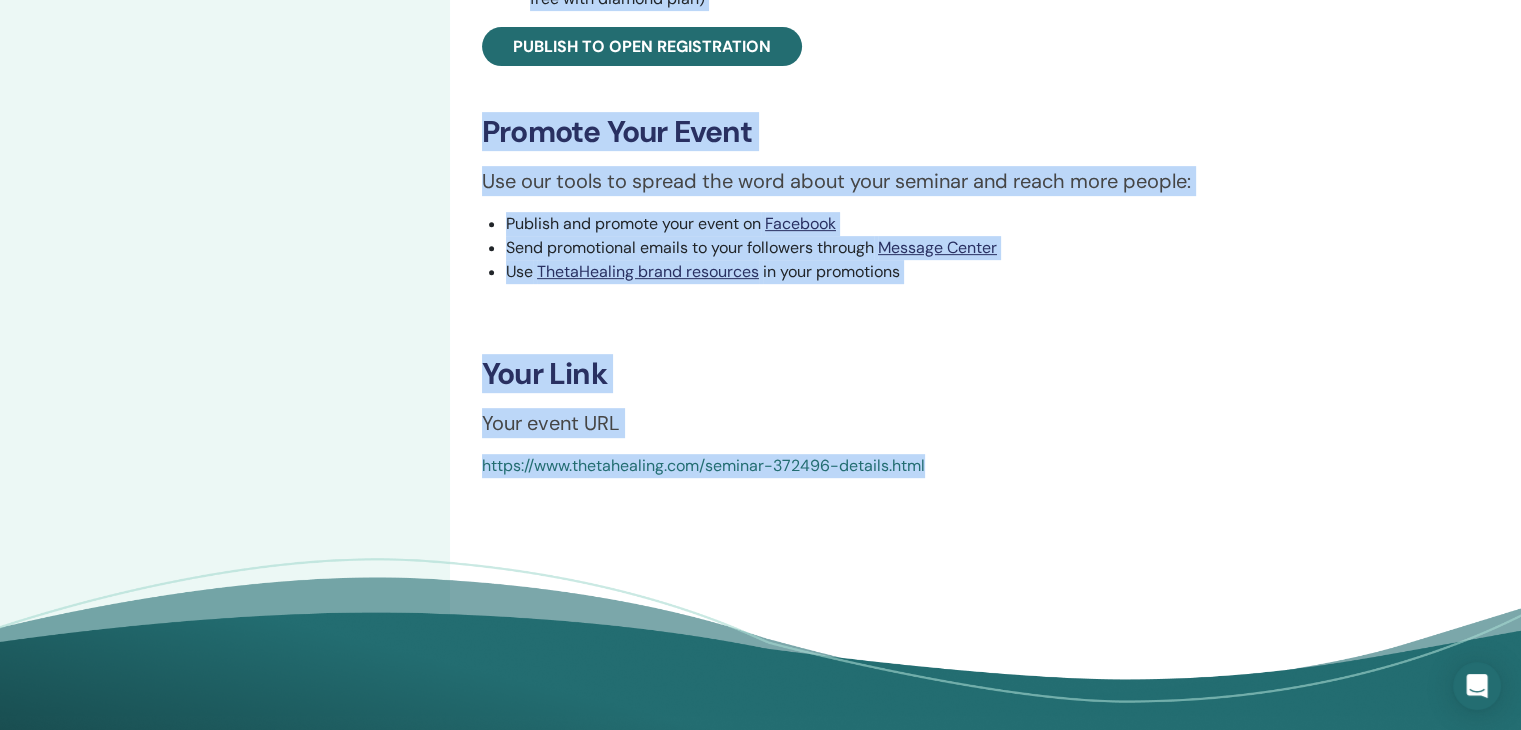 drag, startPoint x: 482, startPoint y: 106, endPoint x: 1154, endPoint y: 488, distance: 772.9864 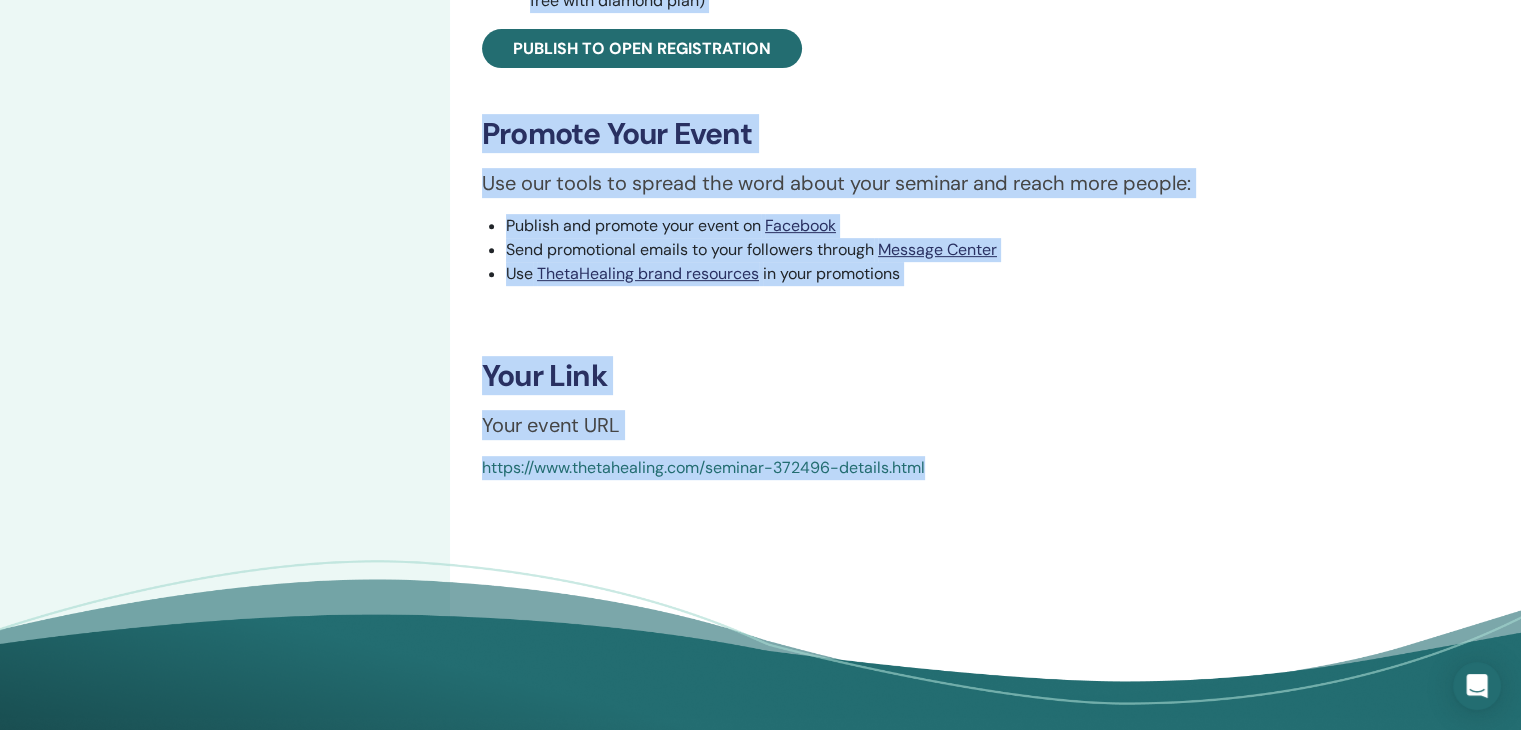 scroll, scrollTop: 550, scrollLeft: 0, axis: vertical 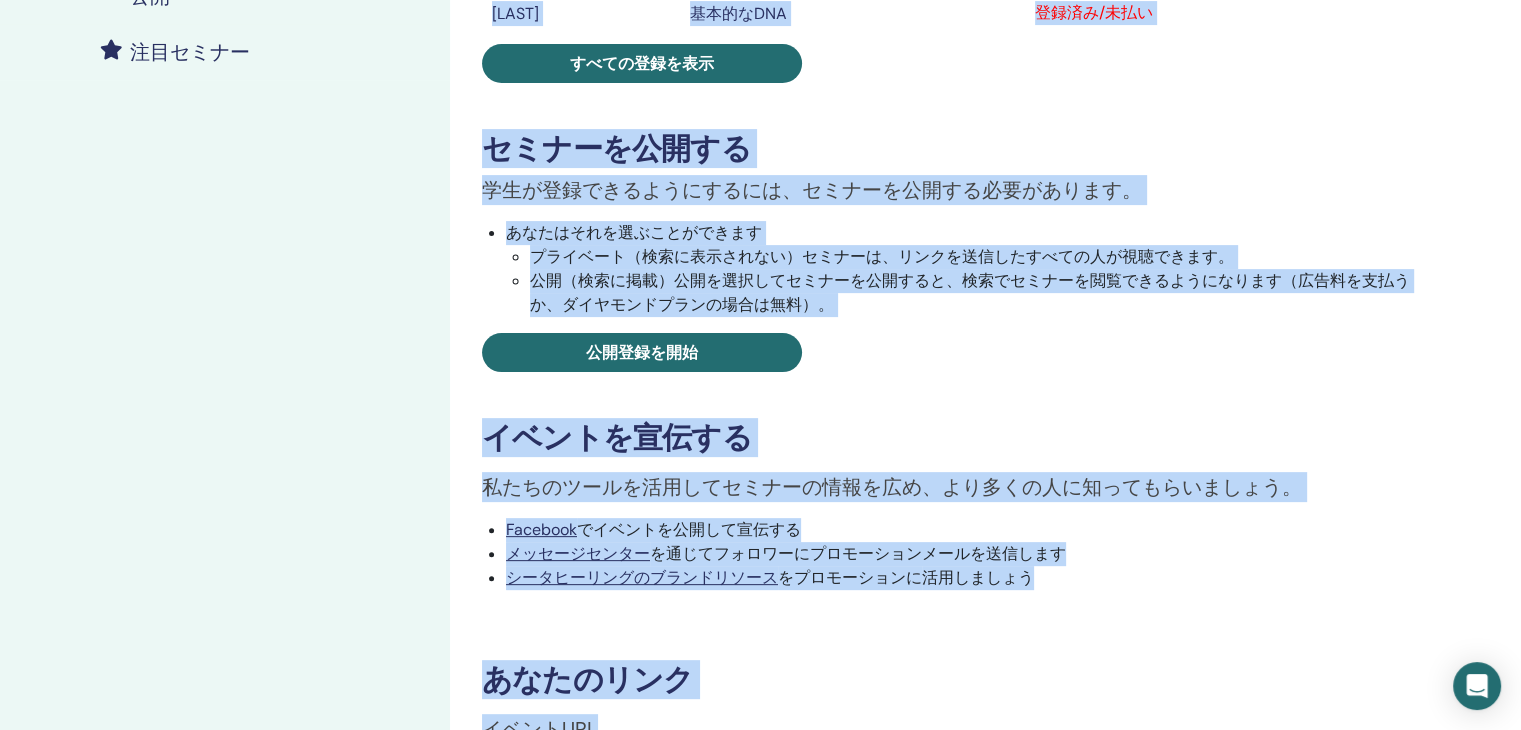 click on "基本的なDNA イベントタイプ 対面 イベントステータス 認証準備完了 登録 6/8 最近の登録 参加者 イベント 状態 富田洋子 基本的なDNA 登録済み/未払い カタヤマナオコ 基本的なDNA 登録済み/未払い 太田美恵子 基本的なDNA 登録済み/未払い すべての登録を表示 セミナーを公開する 学生が登録できるようにするには、セミナーを公開する必要があります。 あなたはそれを選ぶことができます プライベート（検索に表示されない）セミナーは、リンクを送信したすべての人が視聴できます。 公開（検索に掲載）公開を選択してセミナーを公開すると、検索でセミナーを閲覧できるようになります（広告料を支払うか、ダイヤモンドプランの場合は無料）。 公開登録を開始 イベントを宣伝する Facebook でイベントを公開して宣伝する   メッセージセンター" at bounding box center [957, 173] 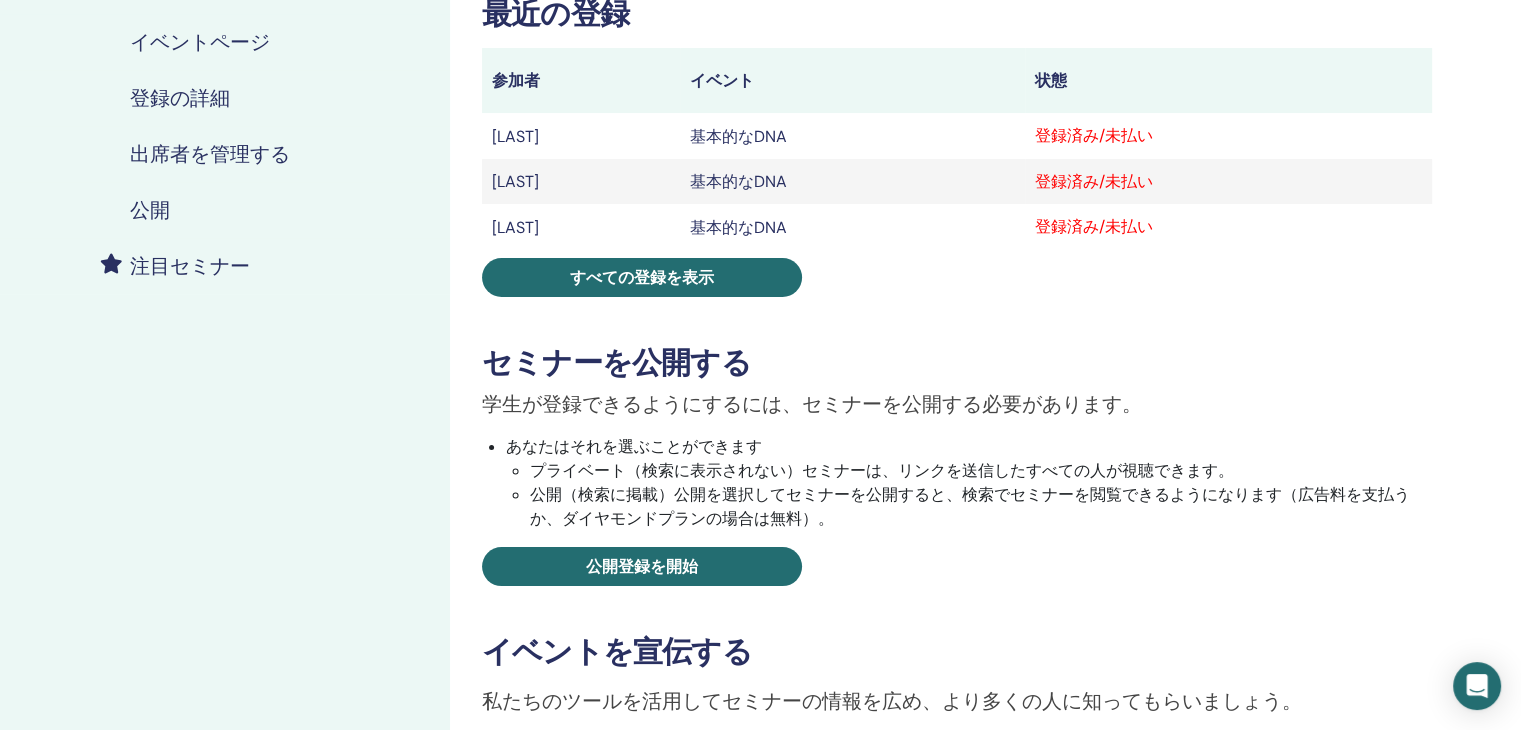 scroll, scrollTop: 250, scrollLeft: 0, axis: vertical 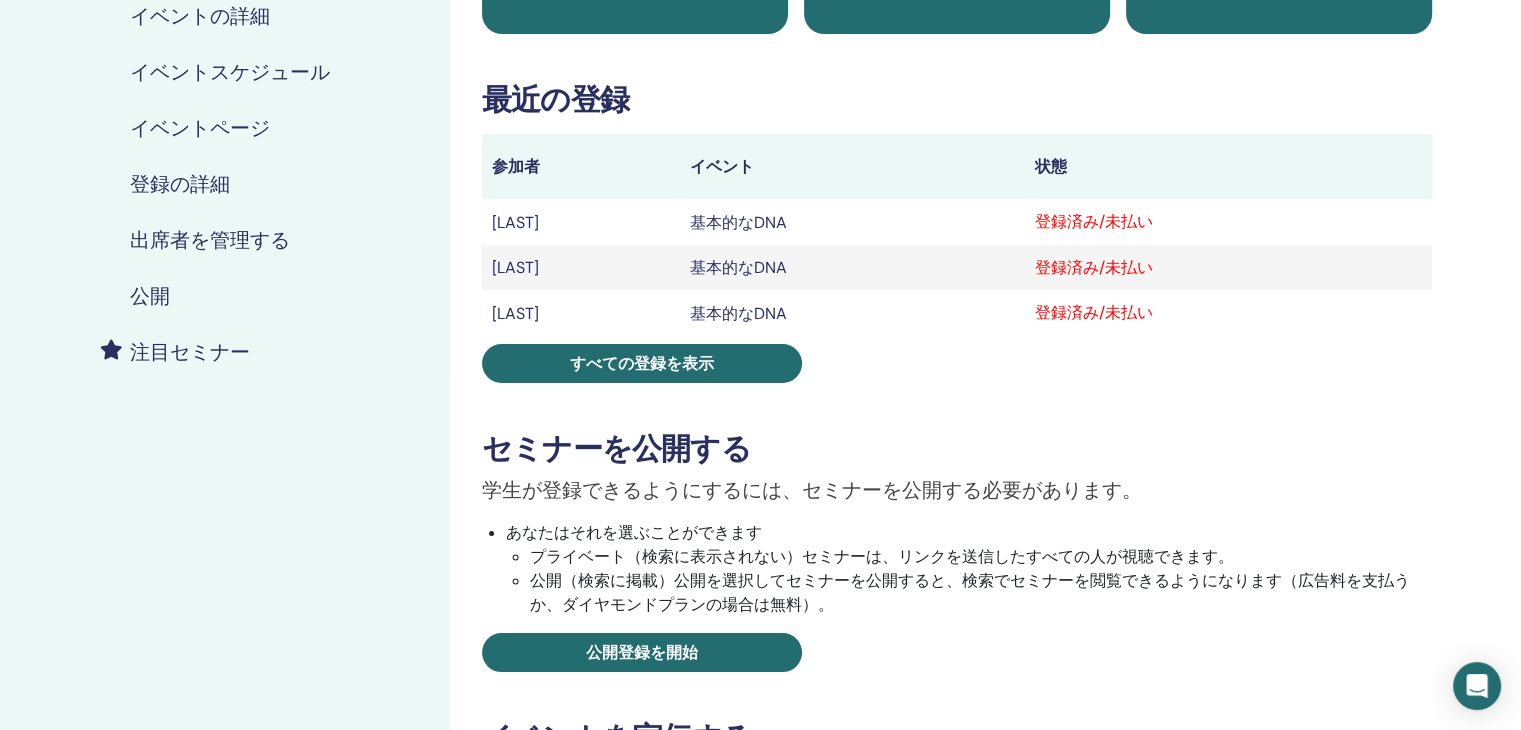 click on "登録済み/未払い" at bounding box center (1094, 221) 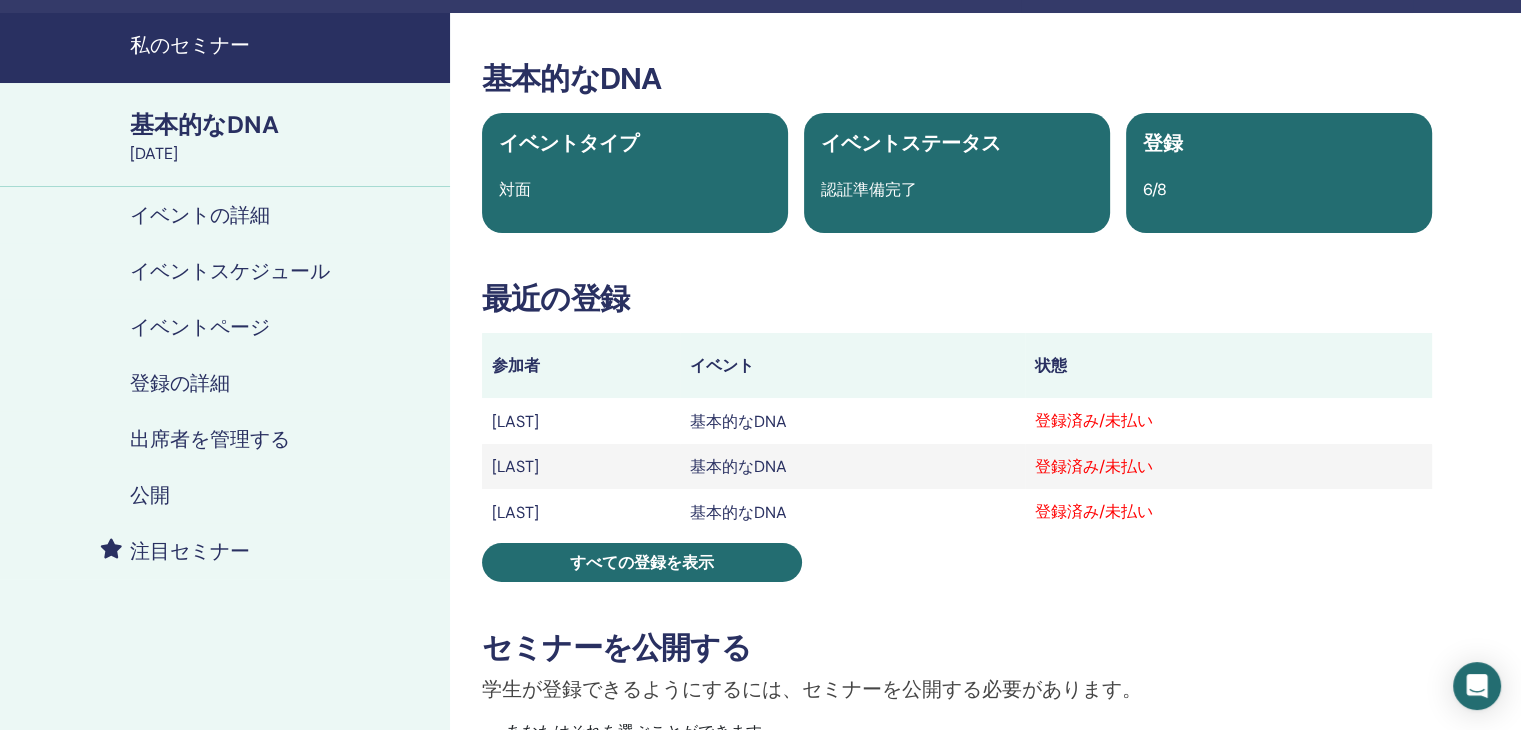 scroll, scrollTop: 100, scrollLeft: 0, axis: vertical 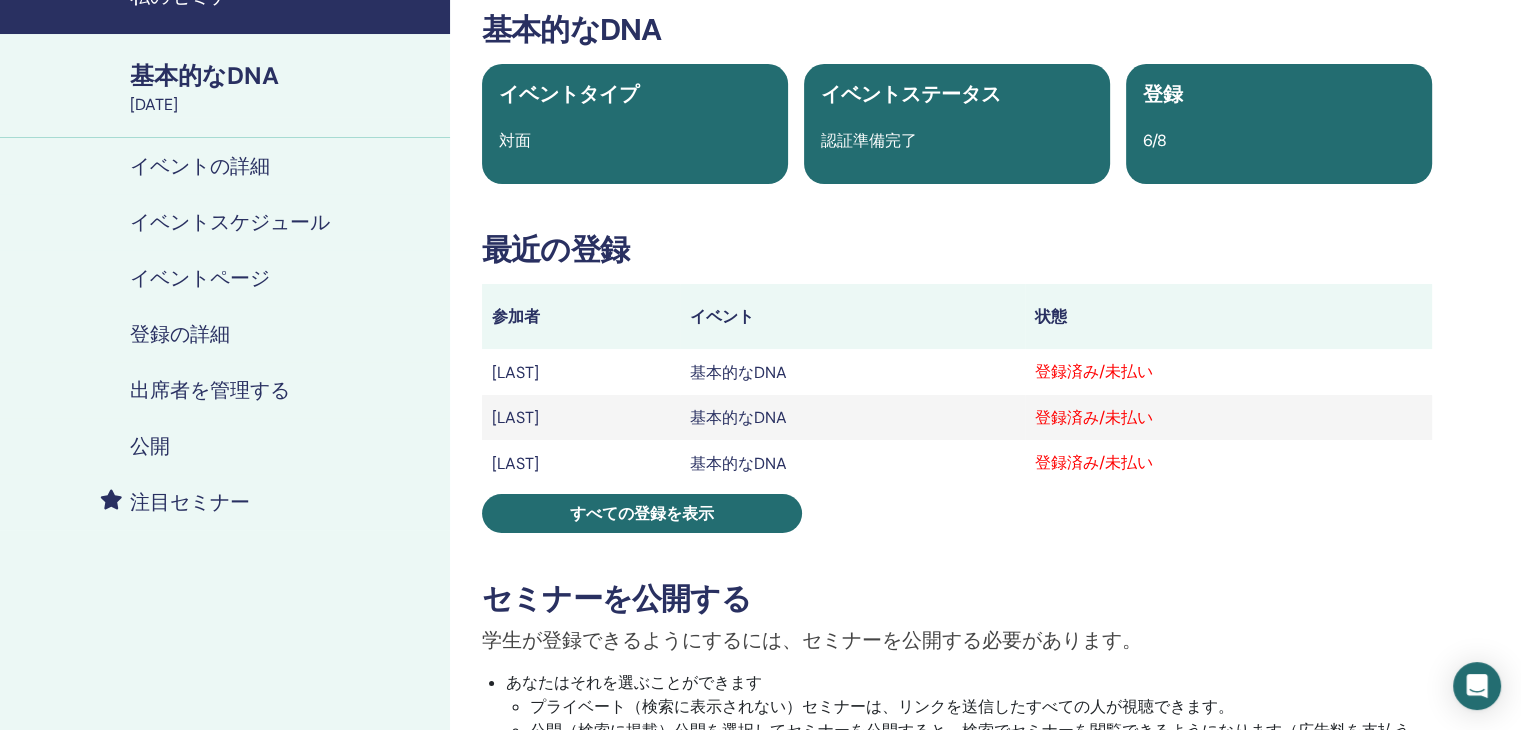 click on "登録済み/未払い" at bounding box center (1228, 372) 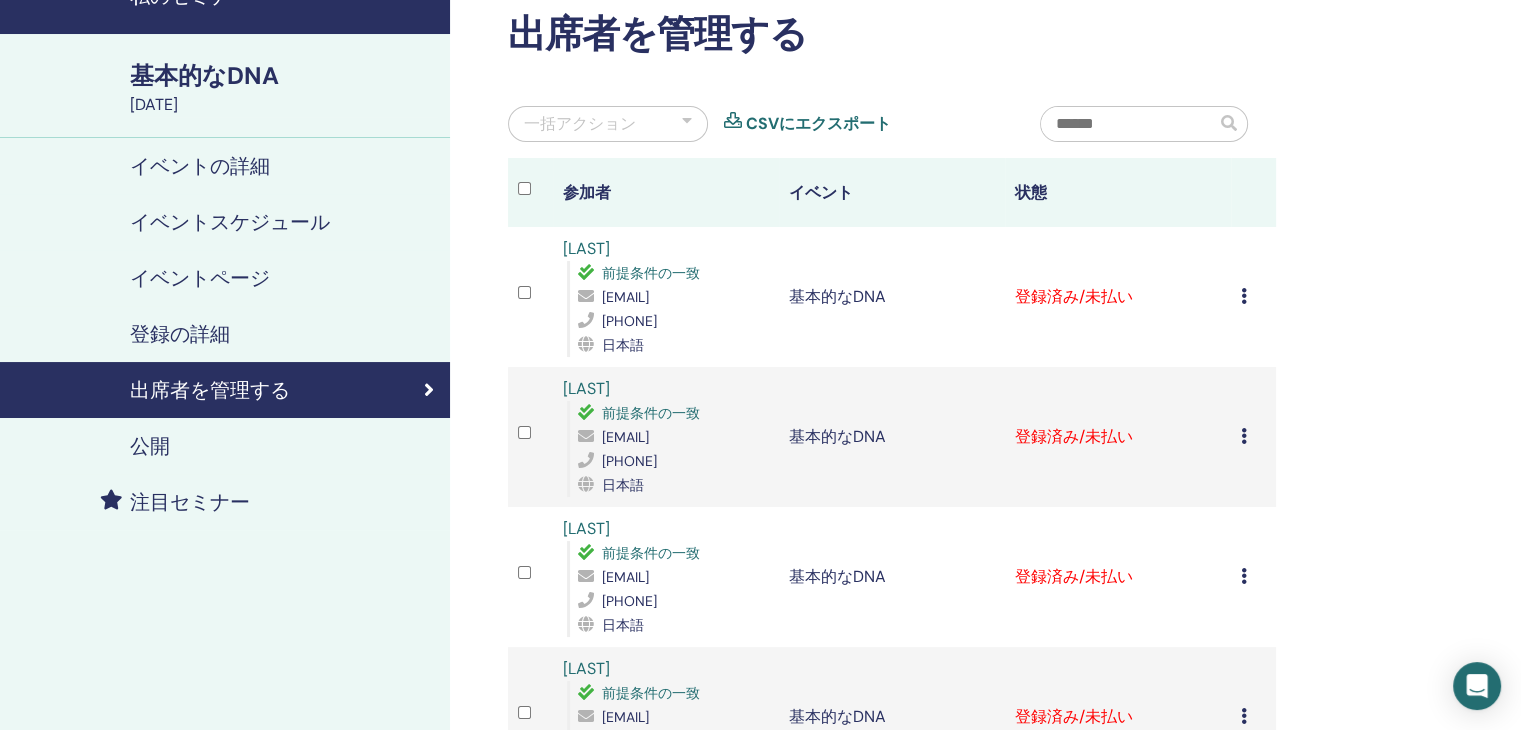 click at bounding box center (1244, 296) 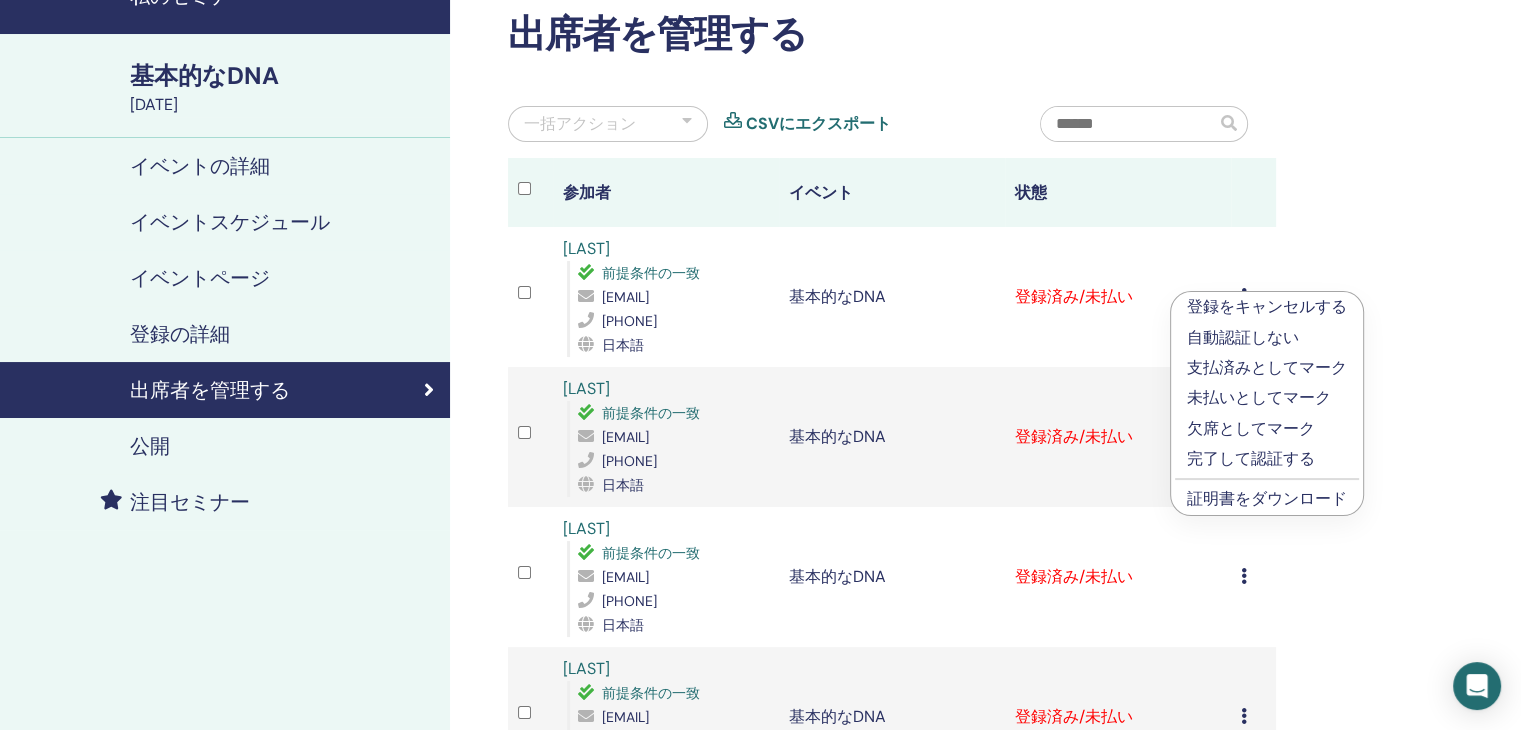 click on "完了して認証する" at bounding box center (1251, 458) 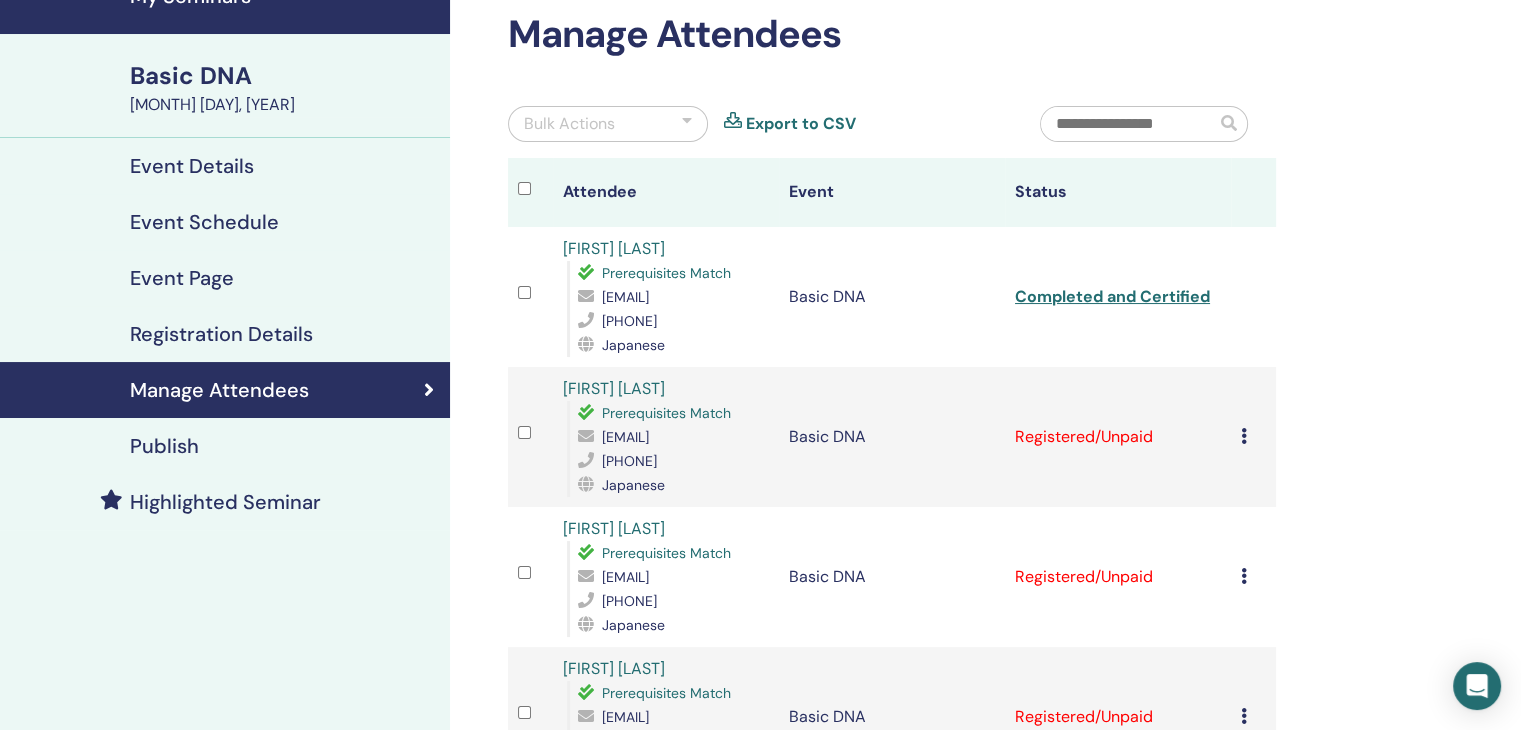 scroll, scrollTop: 300, scrollLeft: 0, axis: vertical 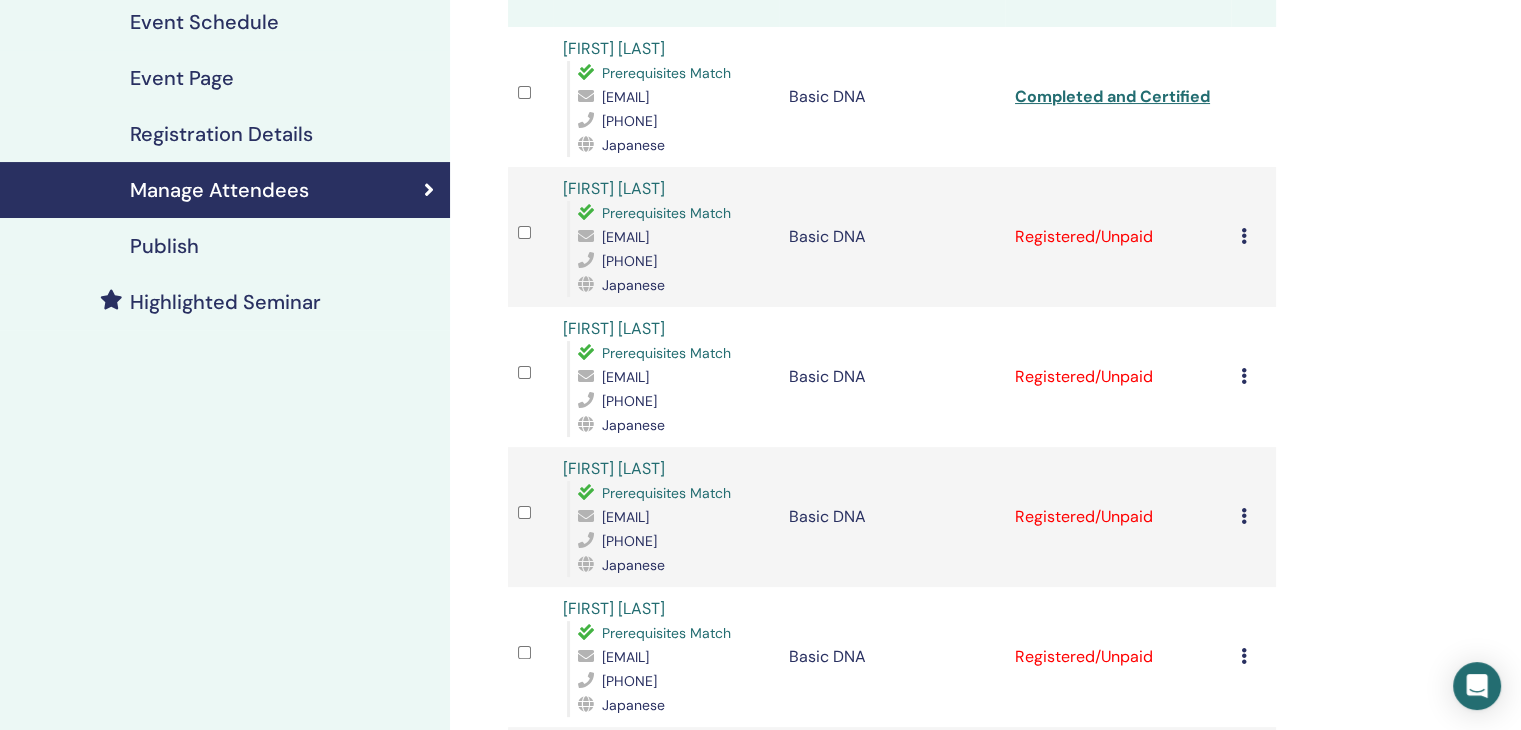 click at bounding box center [1244, 236] 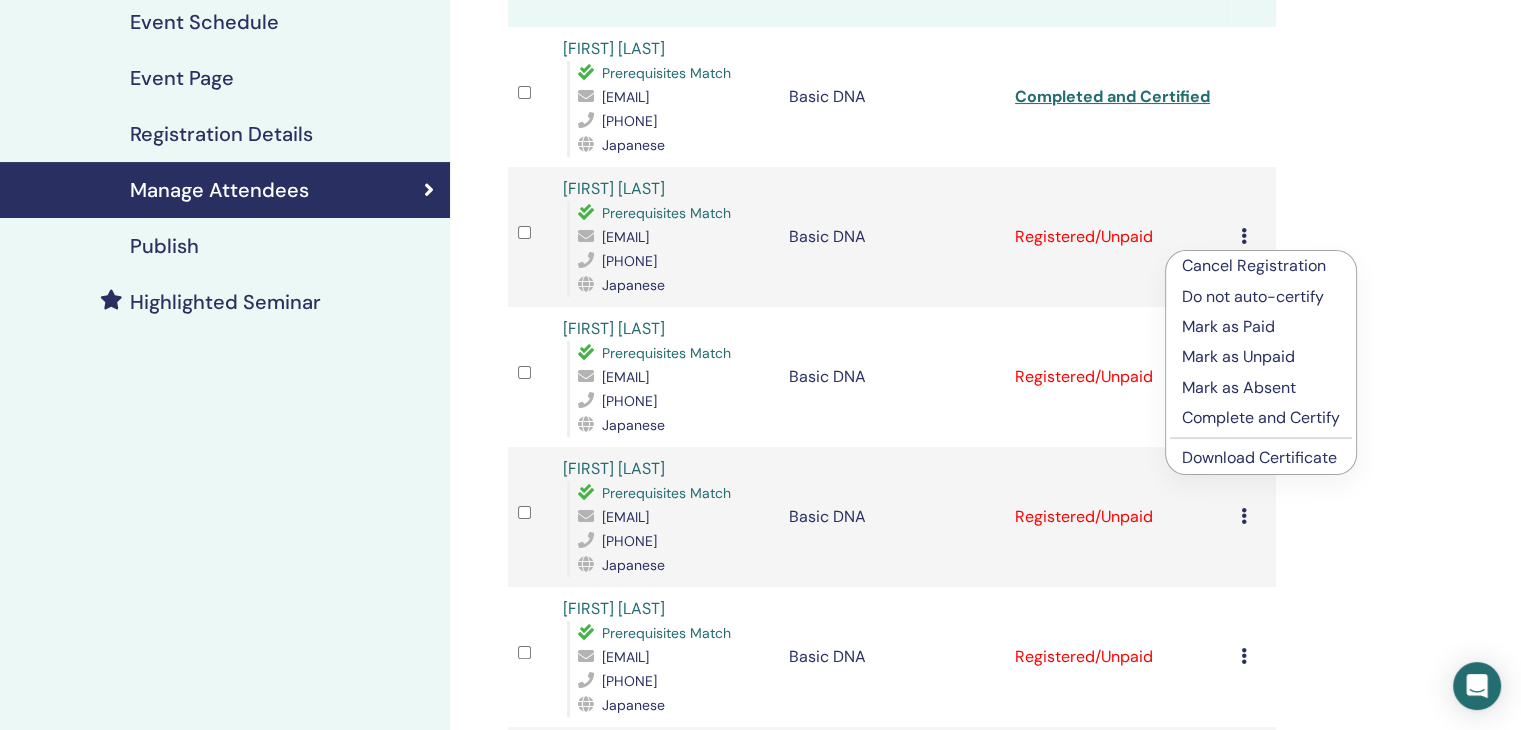 click on "Complete and Certify" at bounding box center [1261, 418] 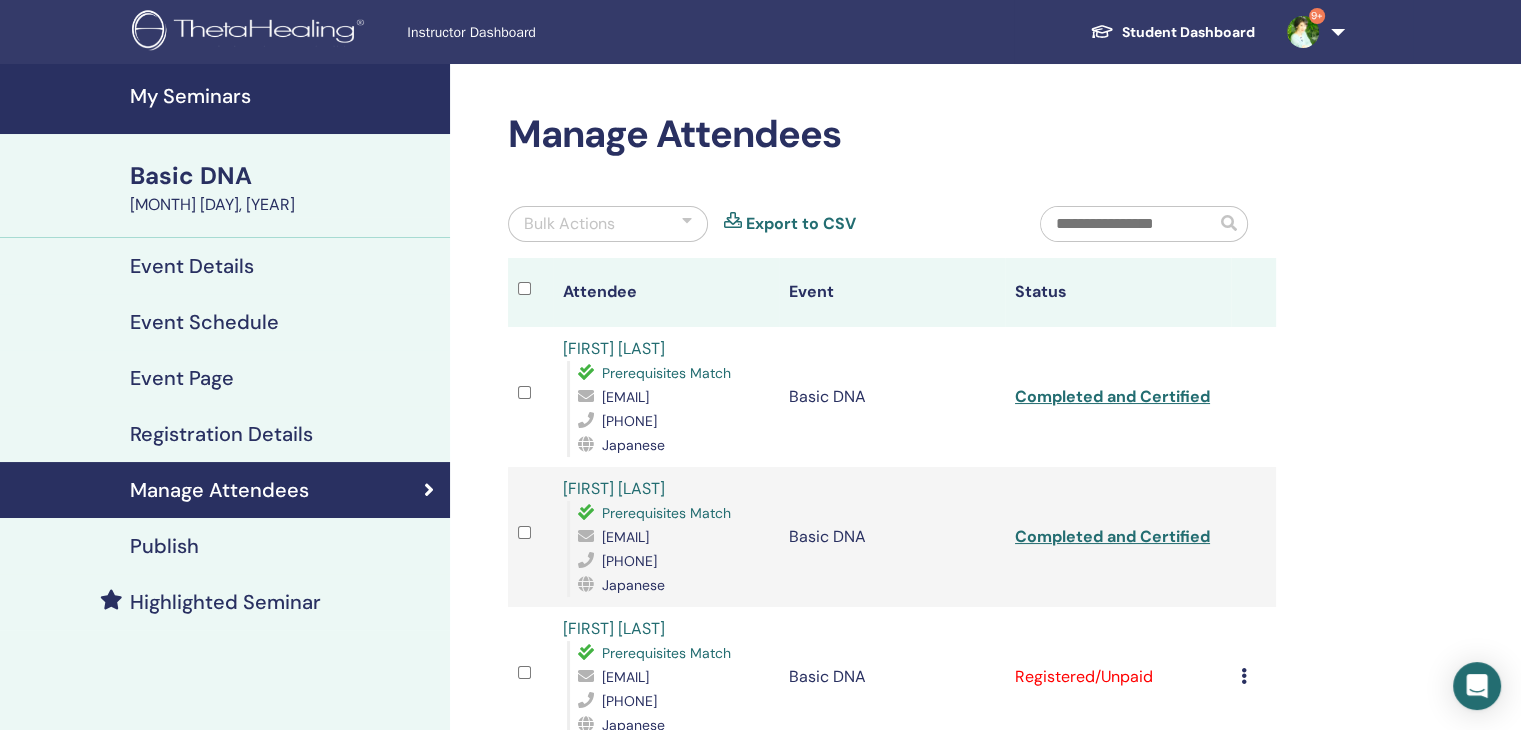 scroll, scrollTop: 200, scrollLeft: 0, axis: vertical 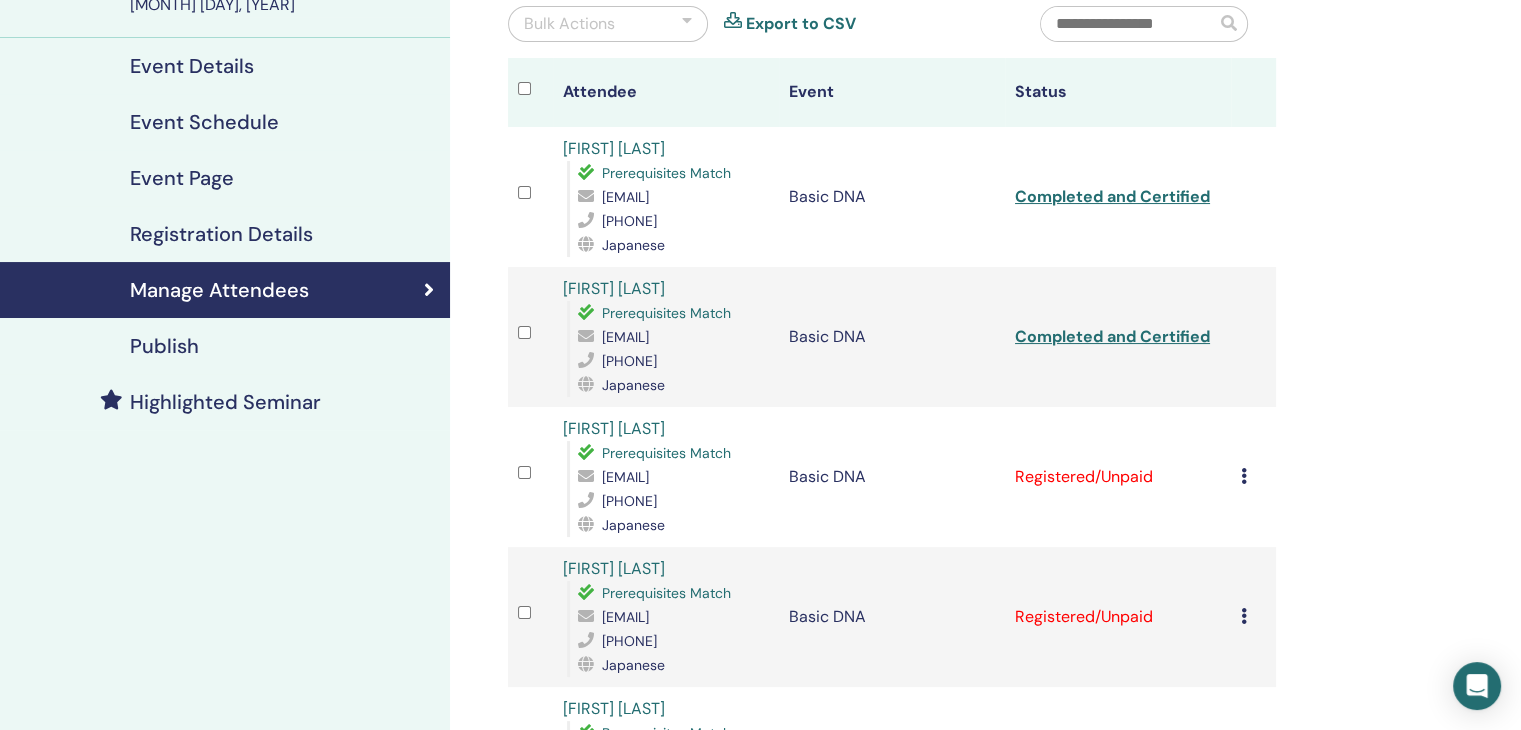 click at bounding box center [1244, 476] 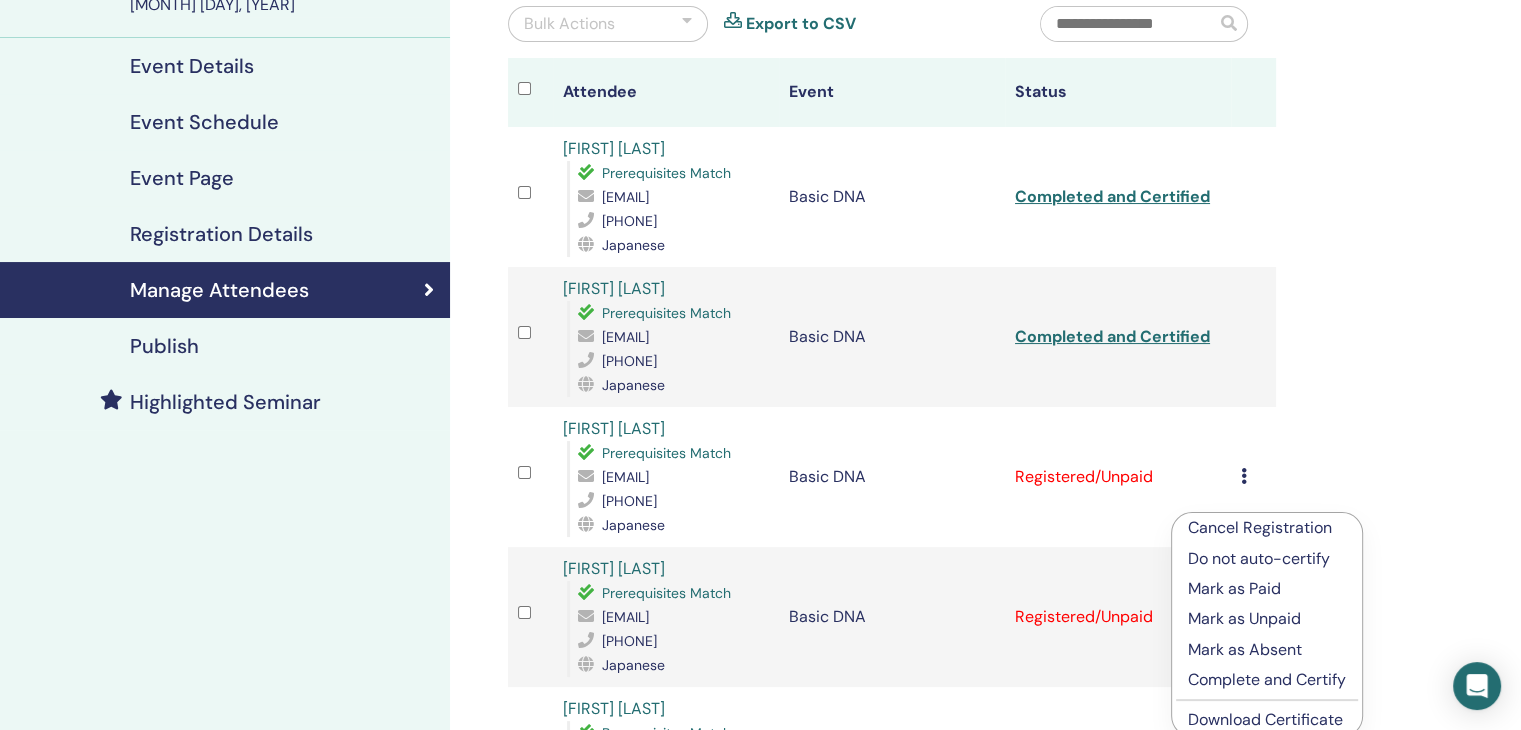 click on "Complete and Certify" at bounding box center [1267, 680] 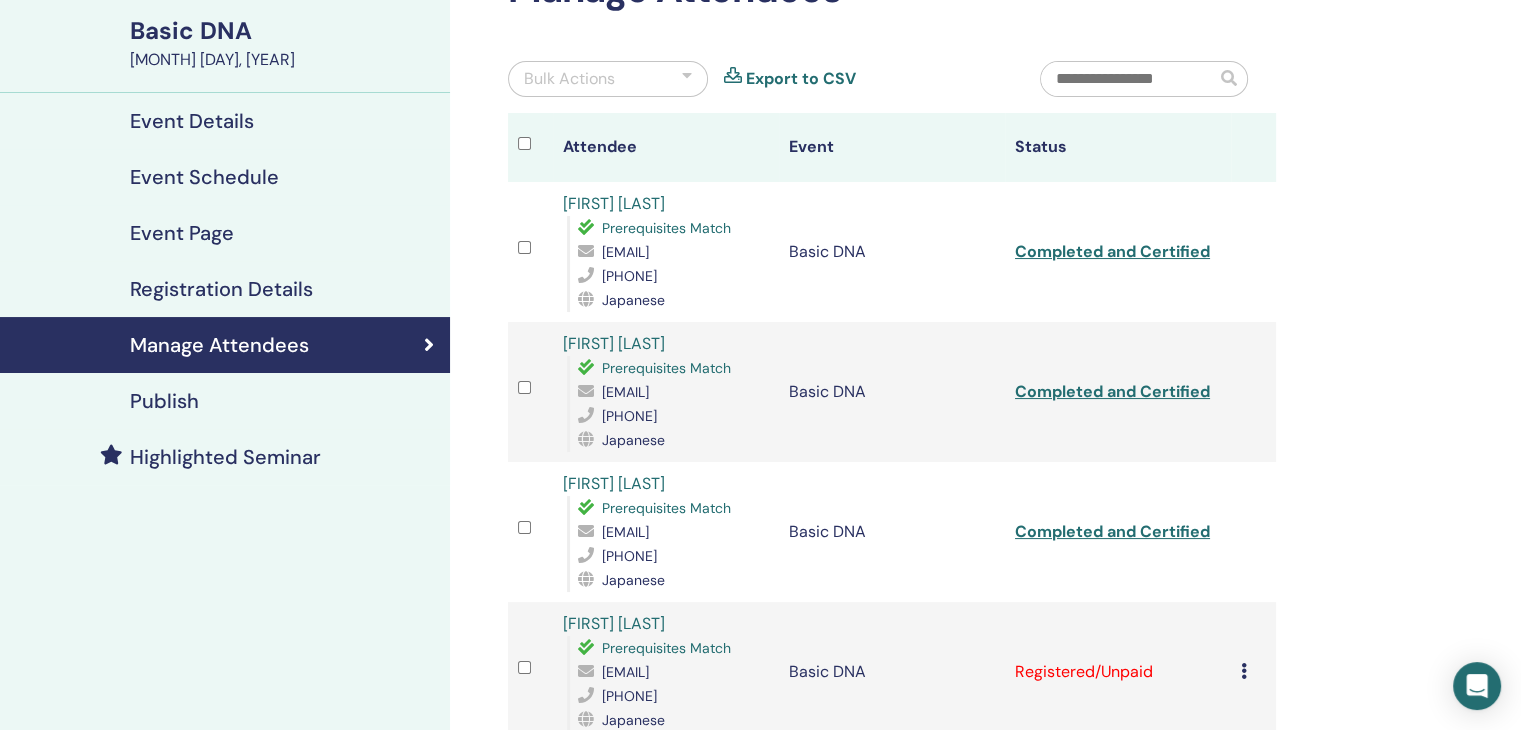scroll, scrollTop: 300, scrollLeft: 0, axis: vertical 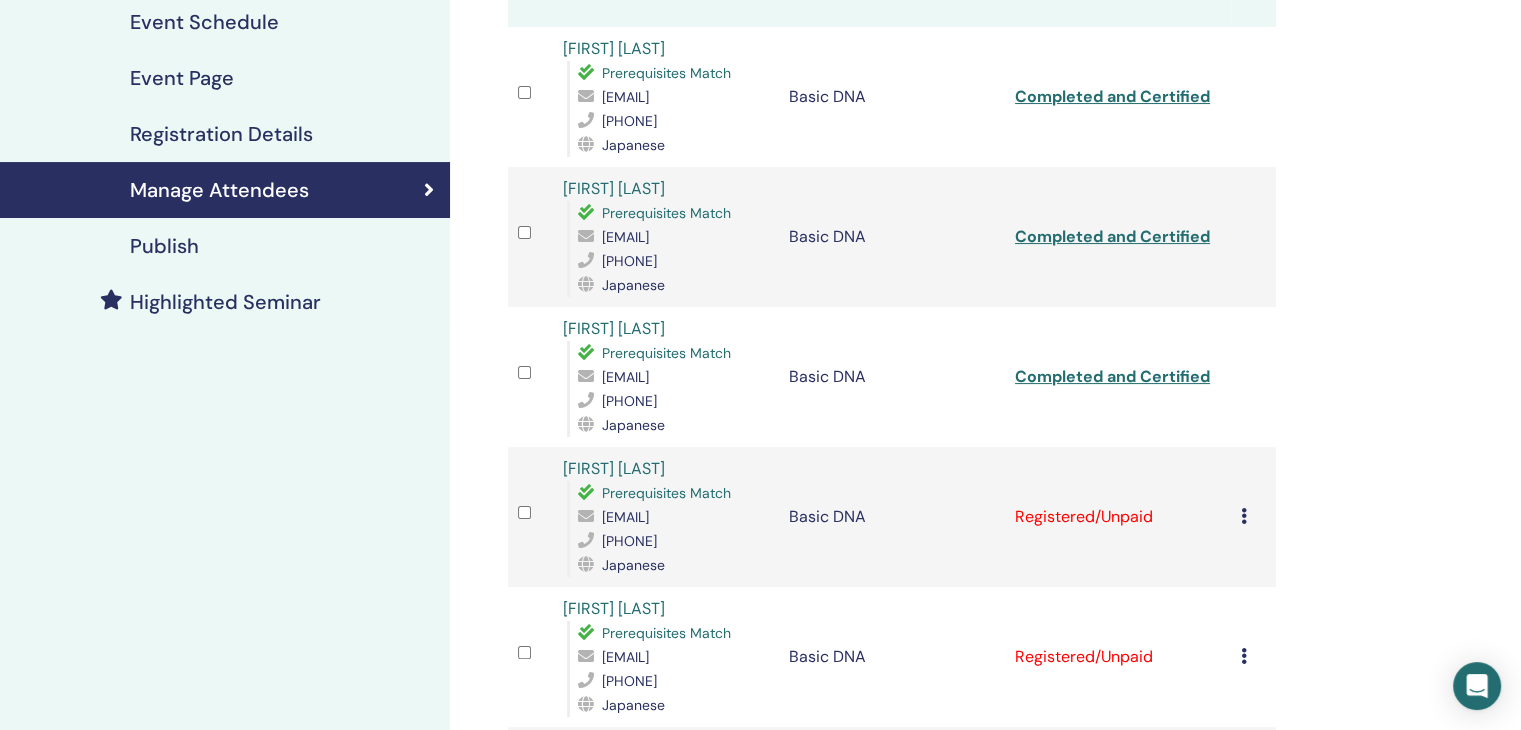 click at bounding box center (1244, 516) 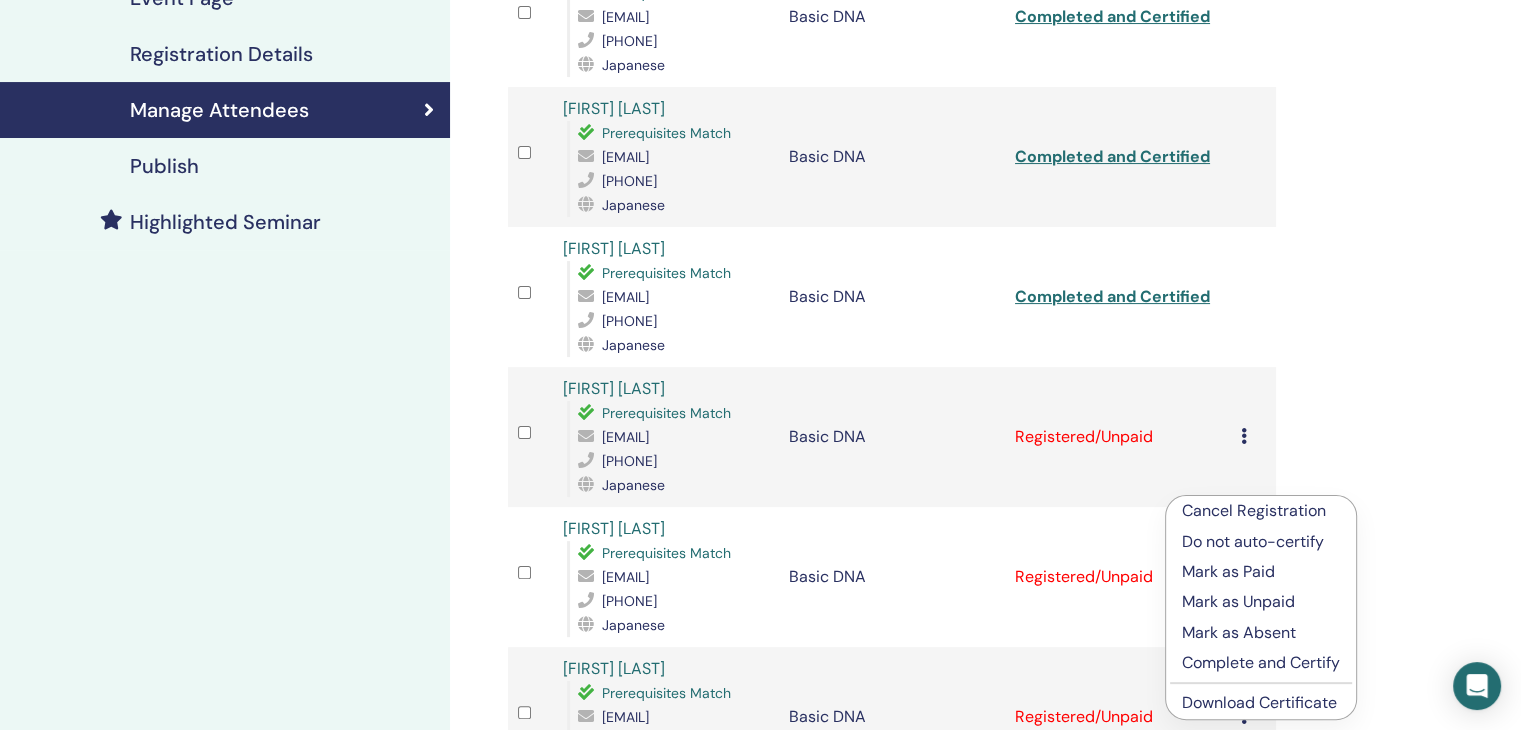 scroll, scrollTop: 700, scrollLeft: 0, axis: vertical 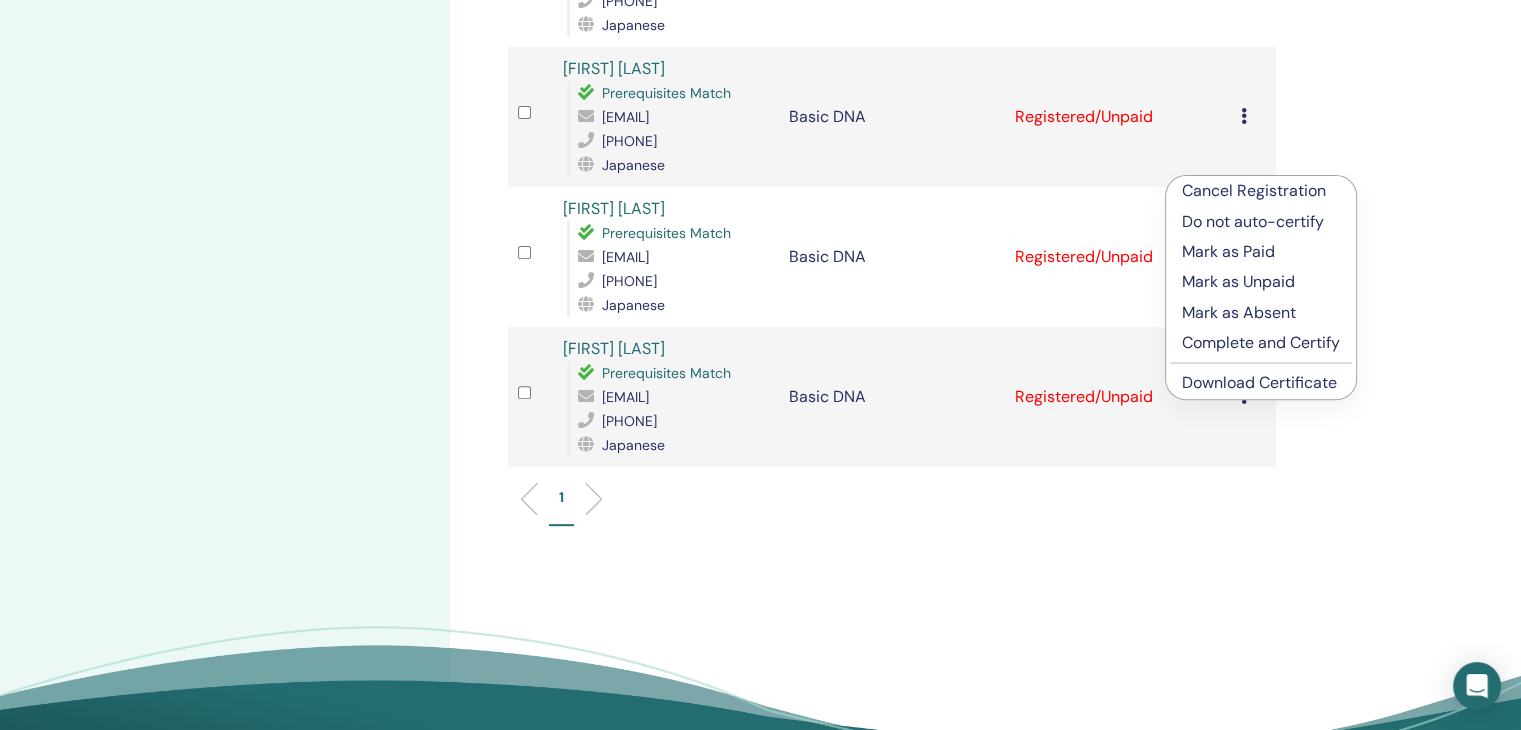 click on "Download Certificate" at bounding box center (1259, 382) 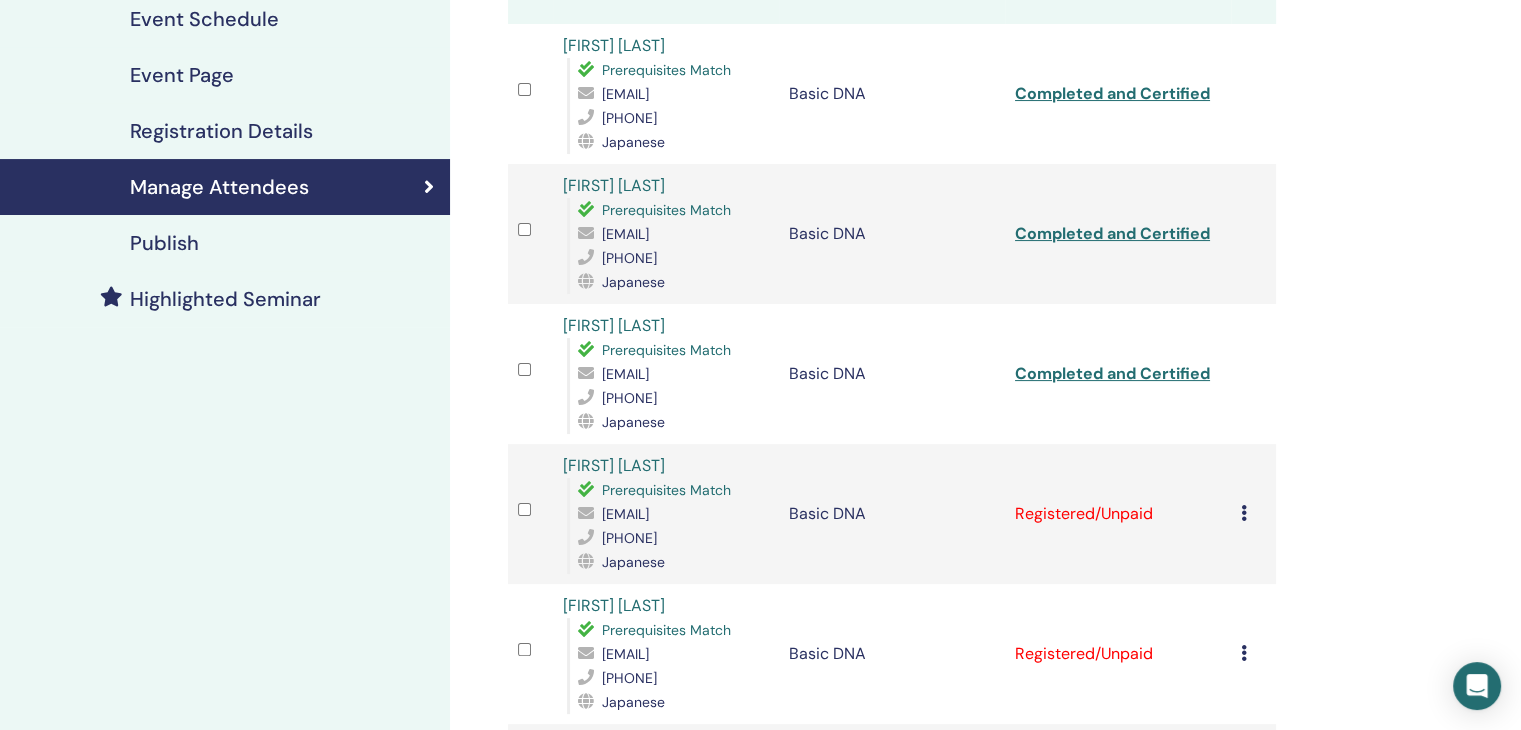 scroll, scrollTop: 300, scrollLeft: 0, axis: vertical 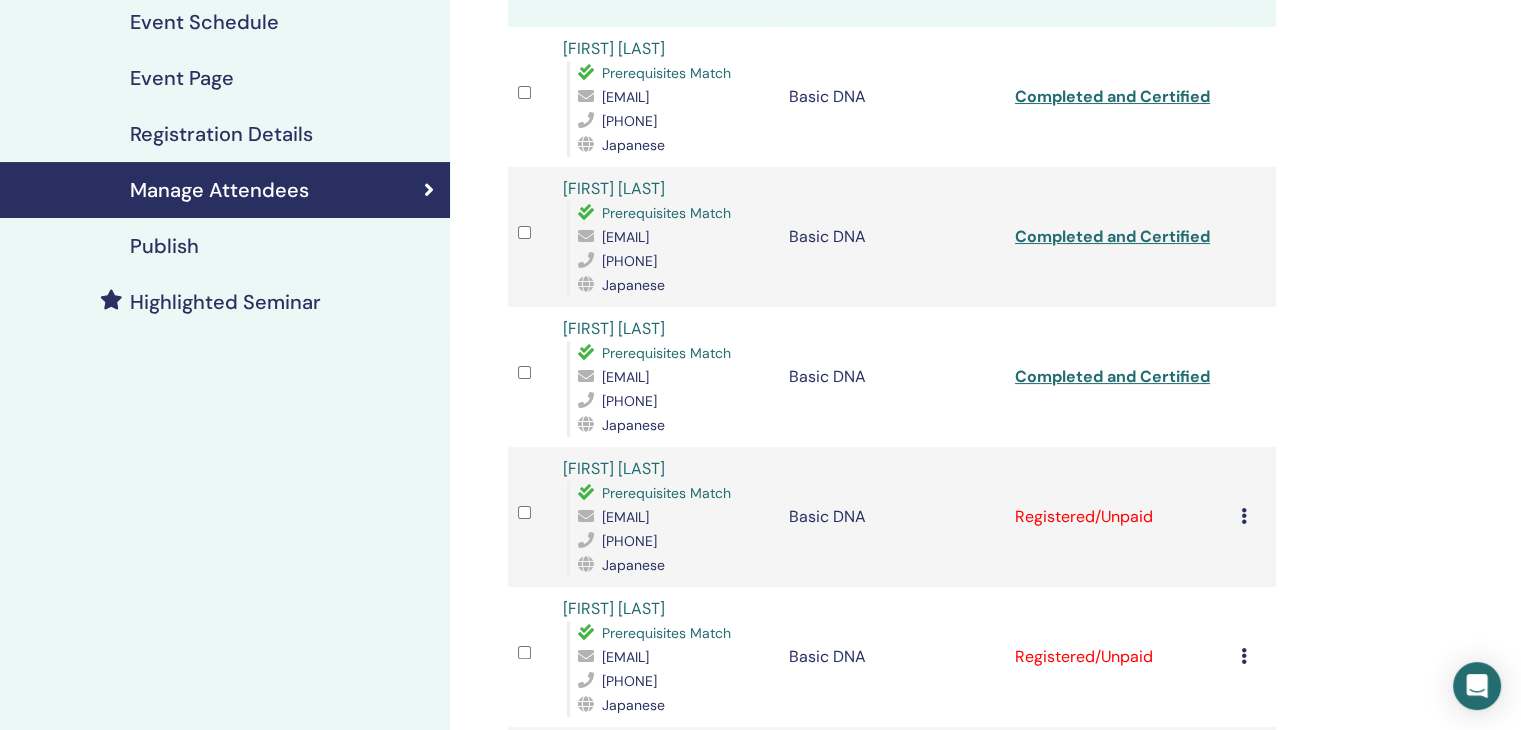 click at bounding box center (1244, 516) 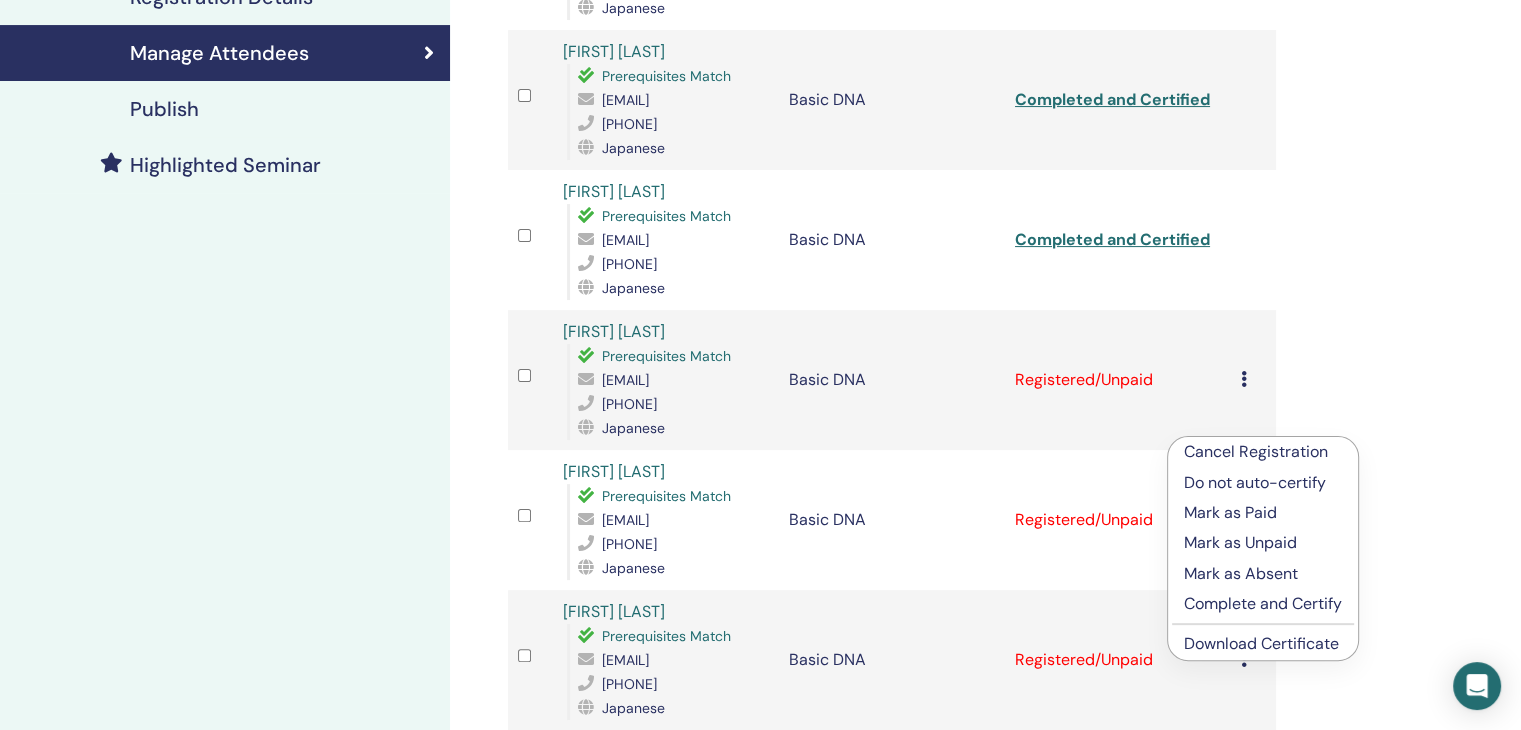 scroll, scrollTop: 600, scrollLeft: 0, axis: vertical 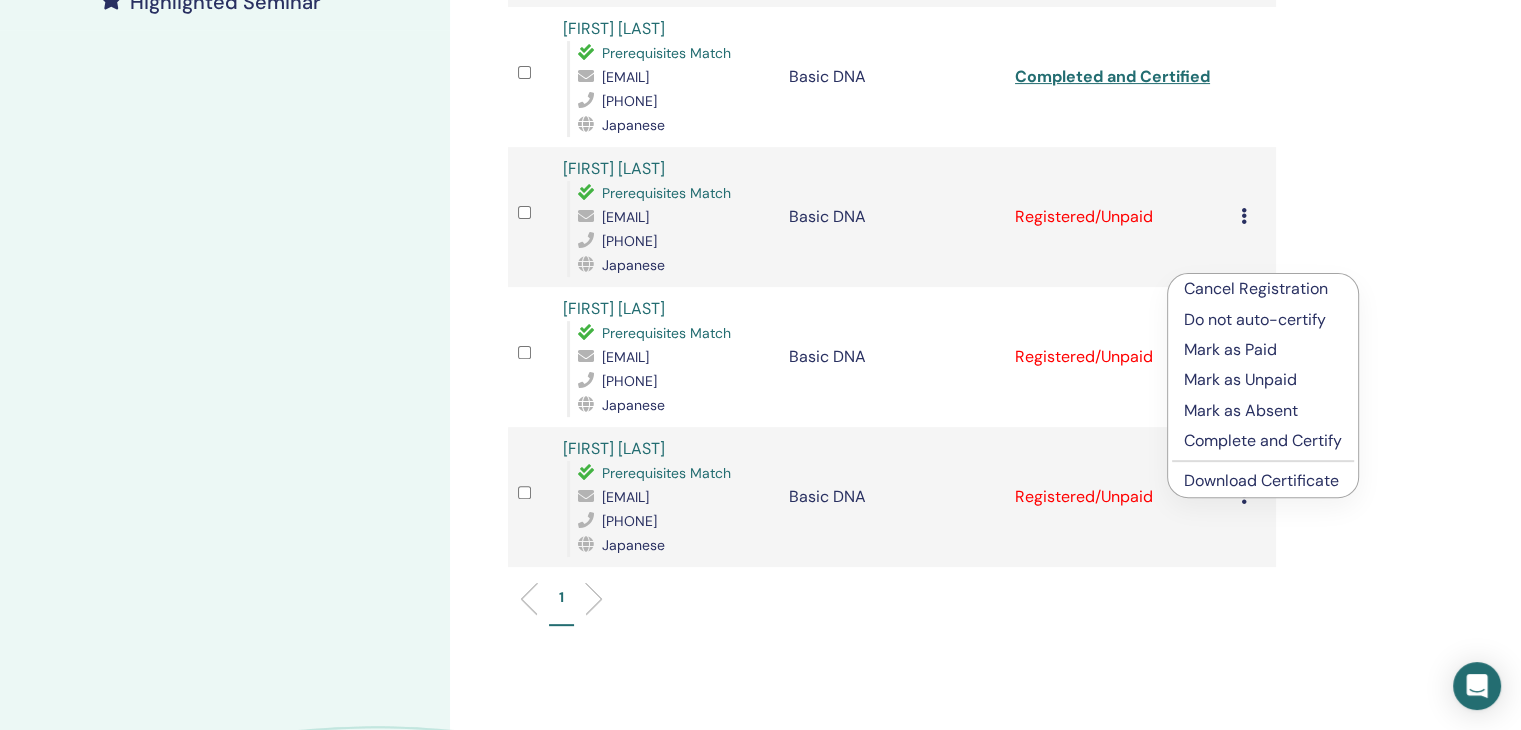 click on "Complete and Certify" at bounding box center (1263, 441) 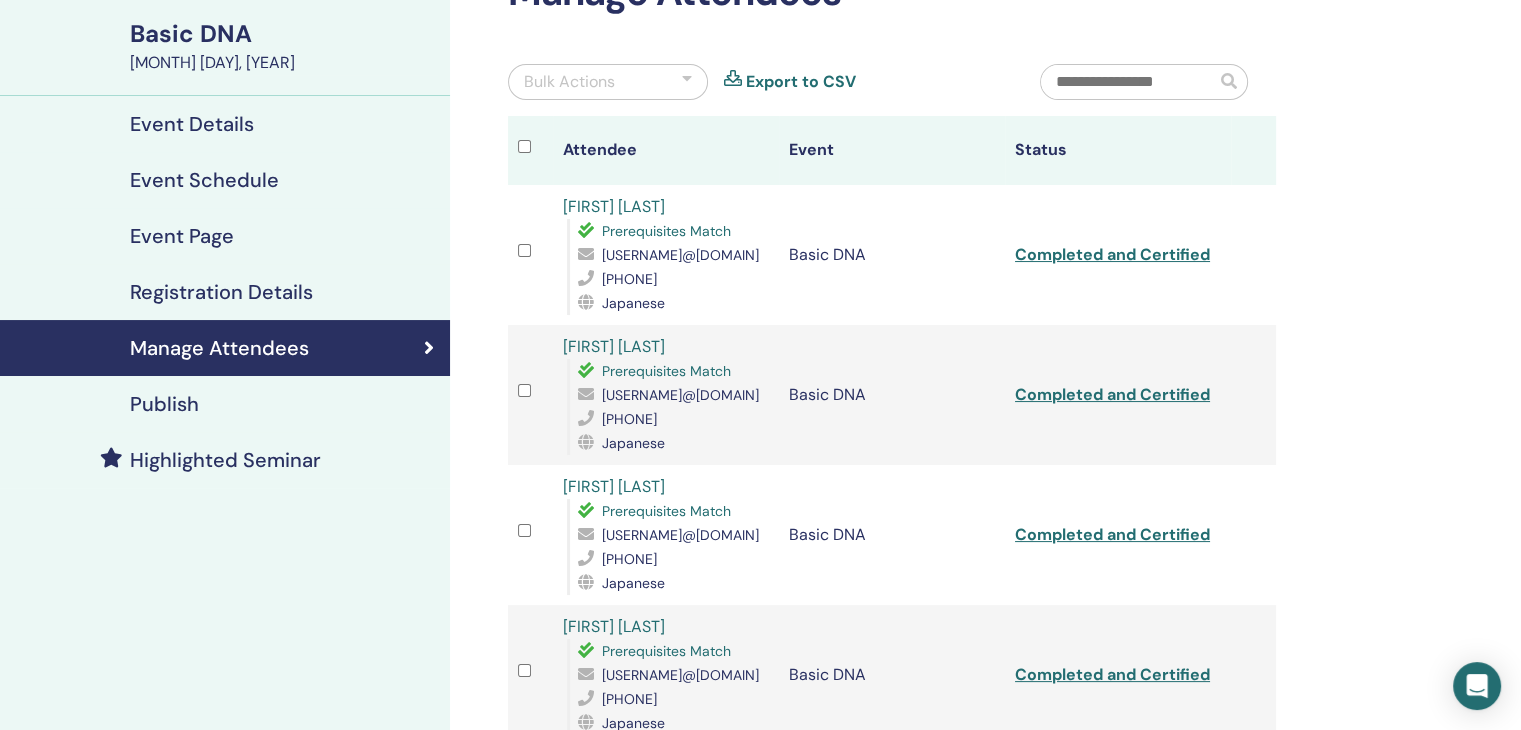 scroll, scrollTop: 400, scrollLeft: 0, axis: vertical 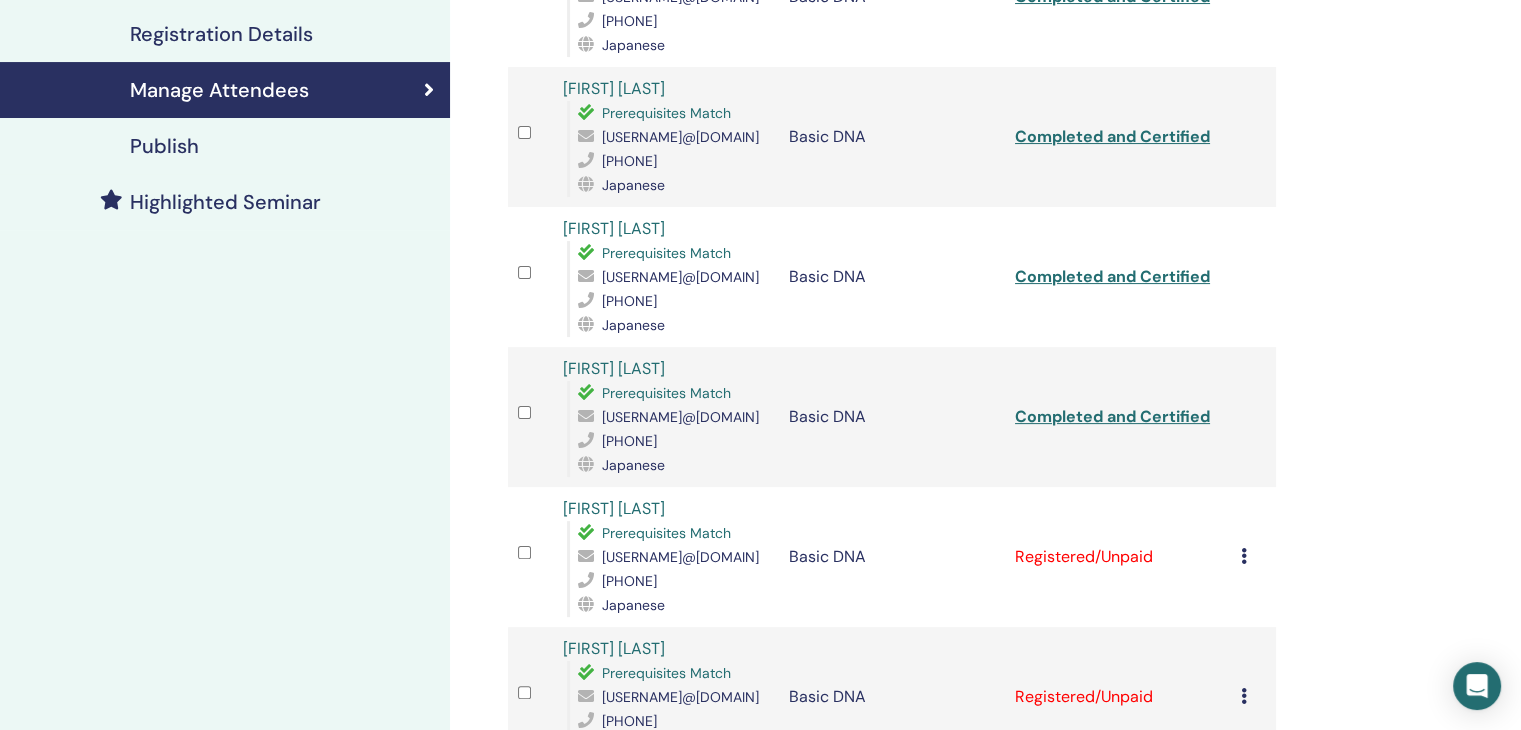 click on "Cancel Registration Do not auto-certify Mark as Paid Mark as Unpaid Mark as Absent Complete and Certify Download Certificate" at bounding box center [1253, 557] 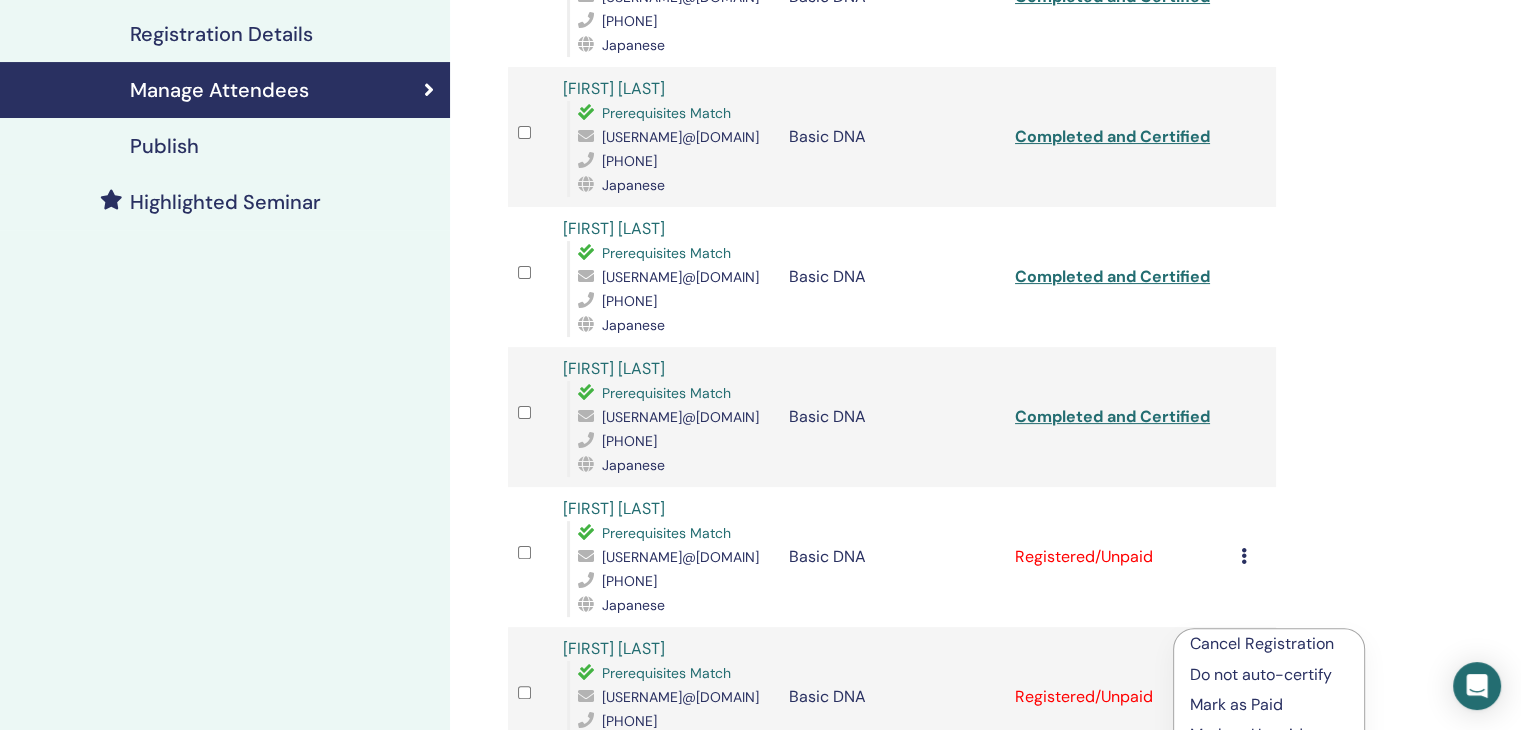 scroll, scrollTop: 700, scrollLeft: 0, axis: vertical 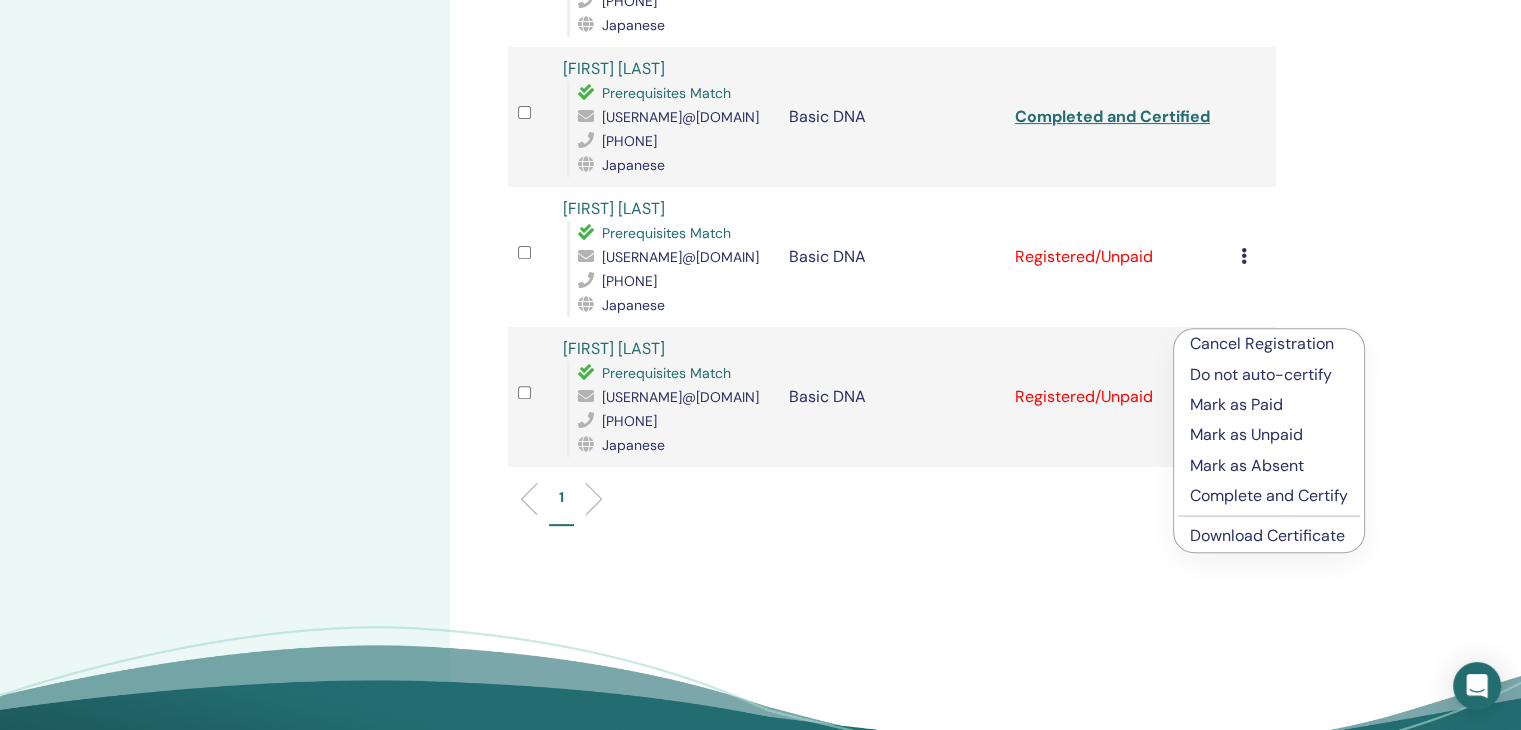 click on "Complete and Certify" at bounding box center (1269, 496) 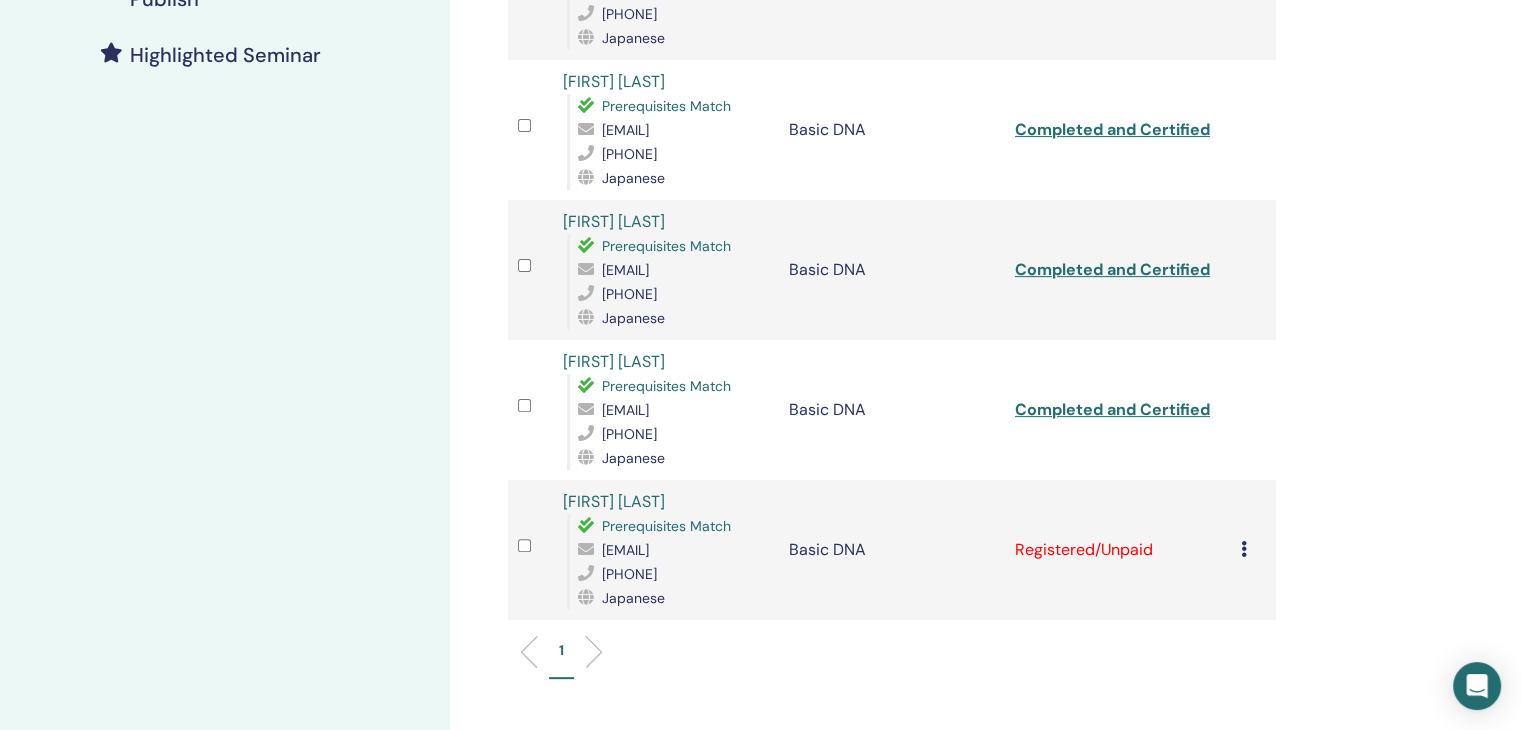 scroll, scrollTop: 800, scrollLeft: 0, axis: vertical 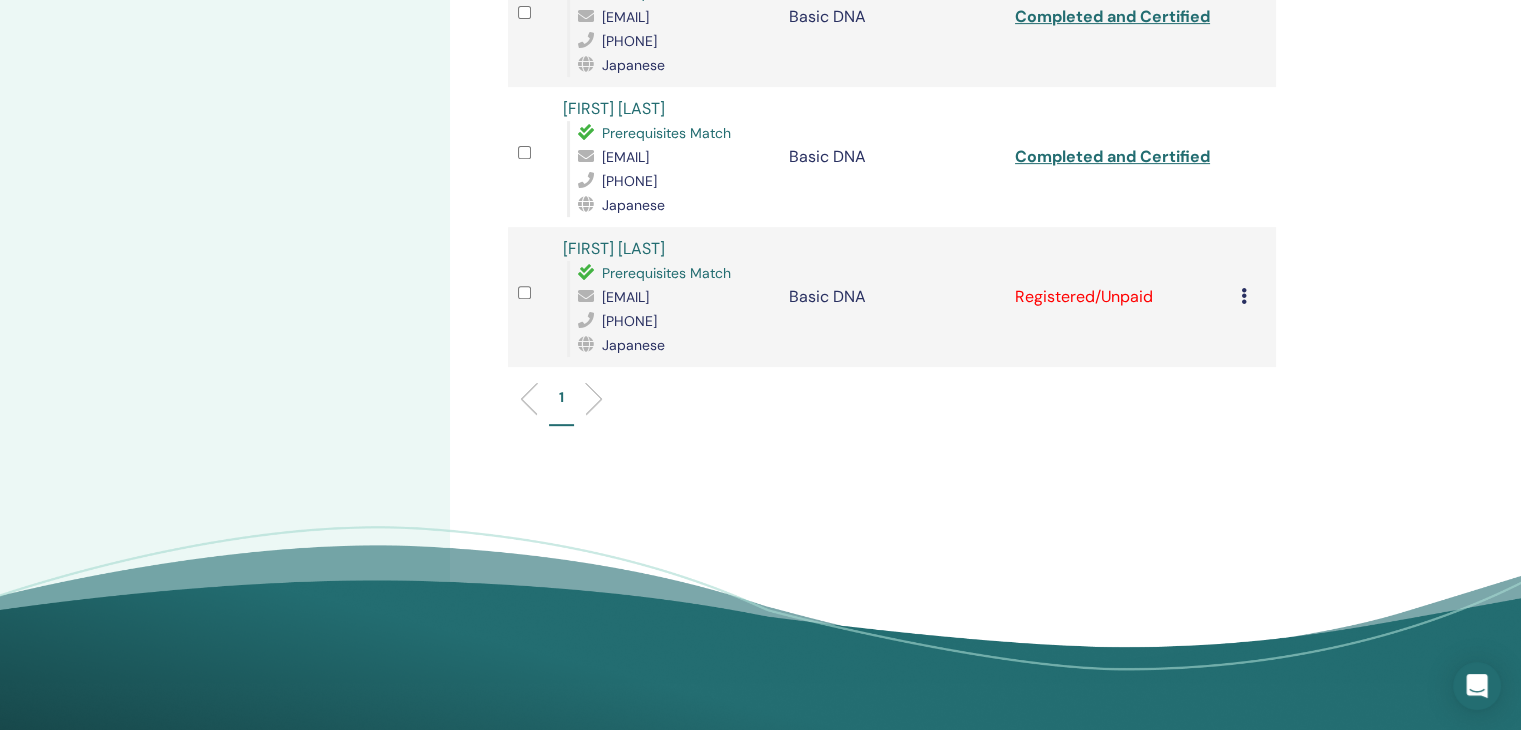 click at bounding box center [1244, 296] 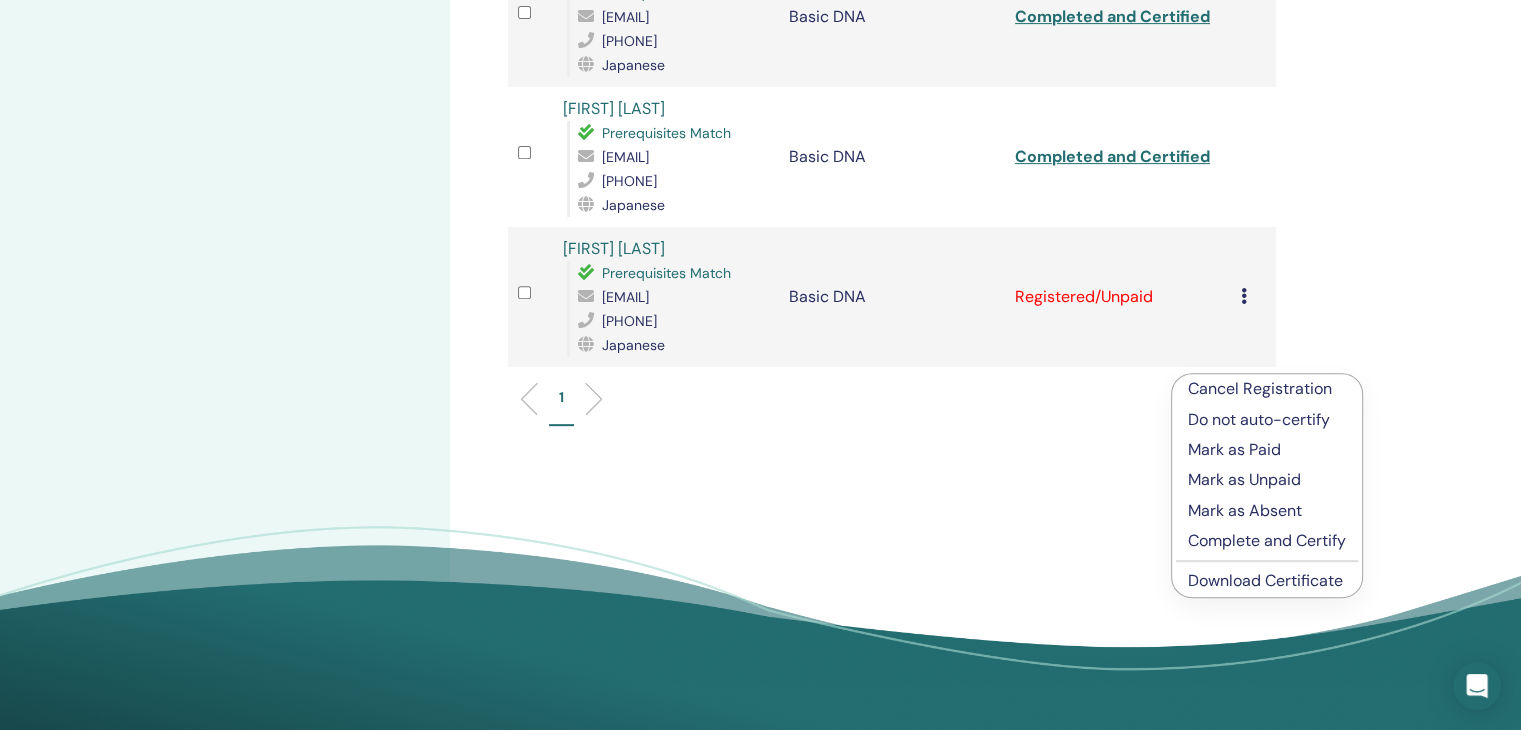 click on "Complete and Certify" at bounding box center [1267, 541] 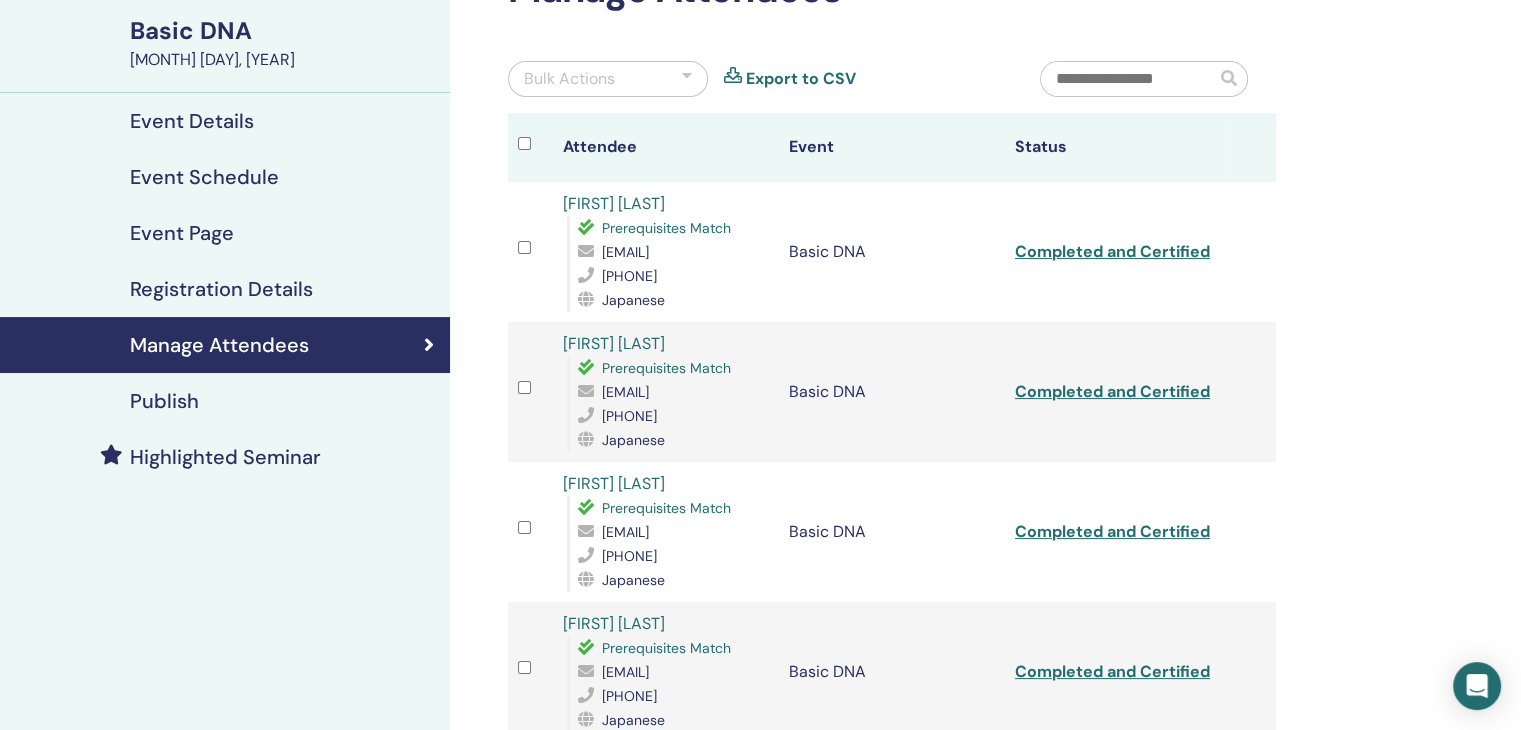 scroll, scrollTop: 0, scrollLeft: 0, axis: both 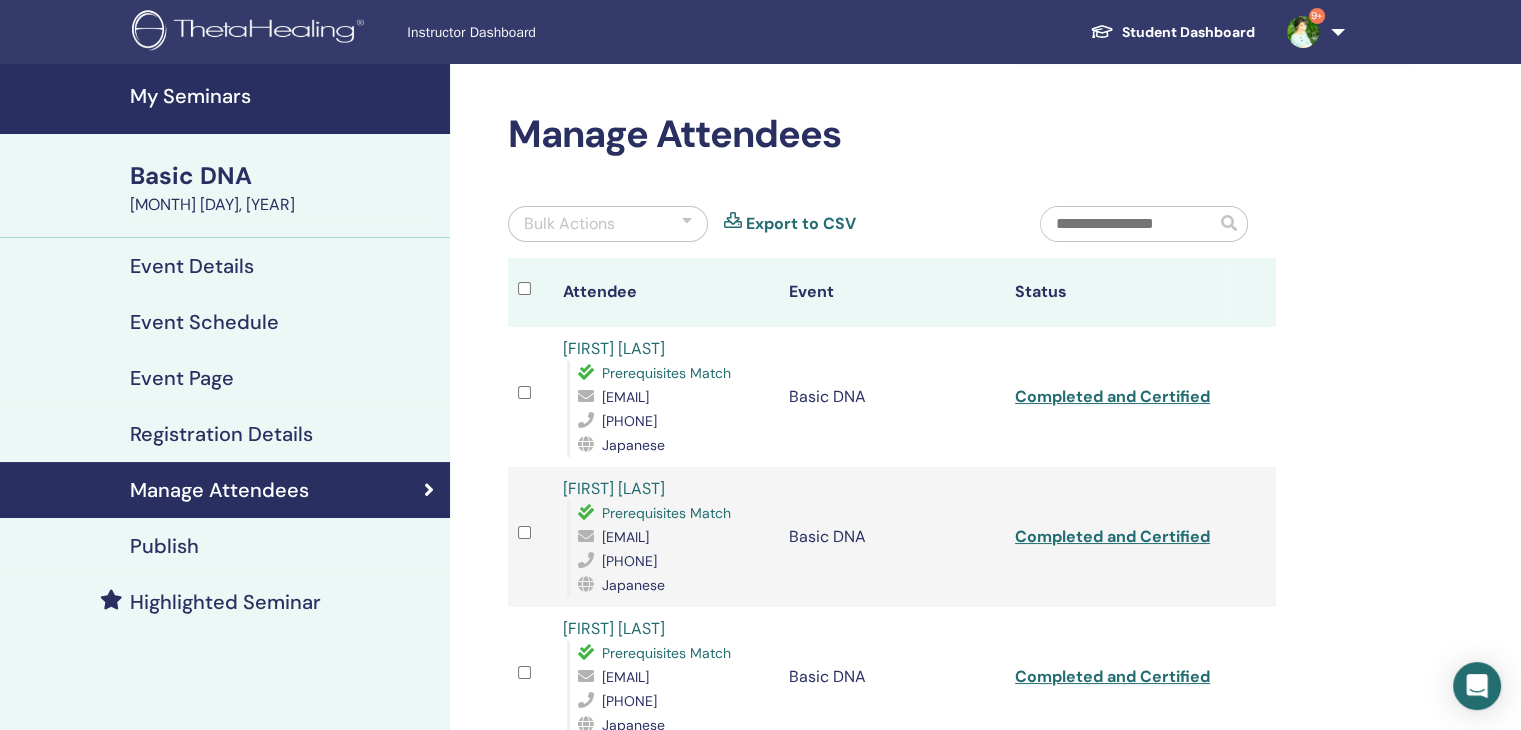click on "My Seminars" at bounding box center (284, 96) 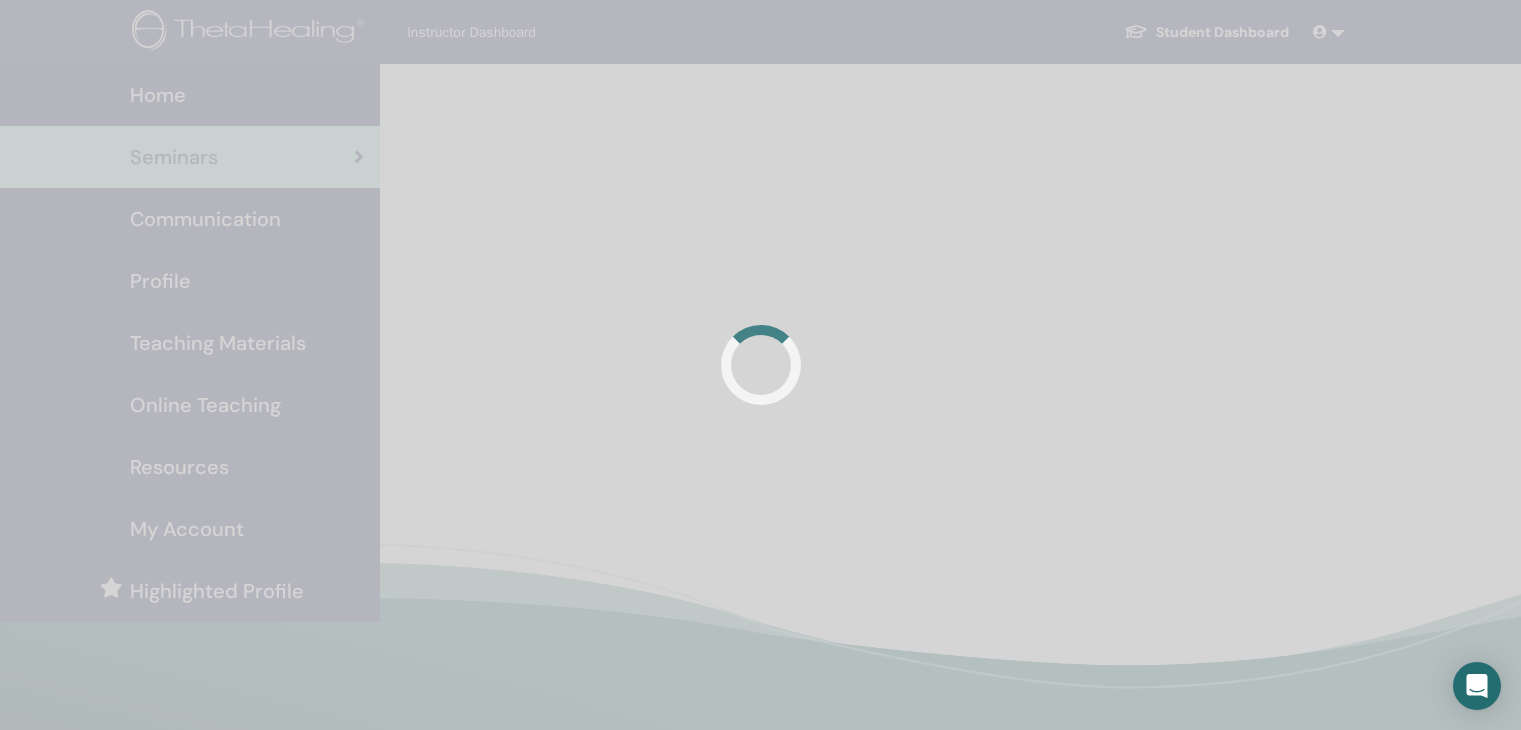 scroll, scrollTop: 0, scrollLeft: 0, axis: both 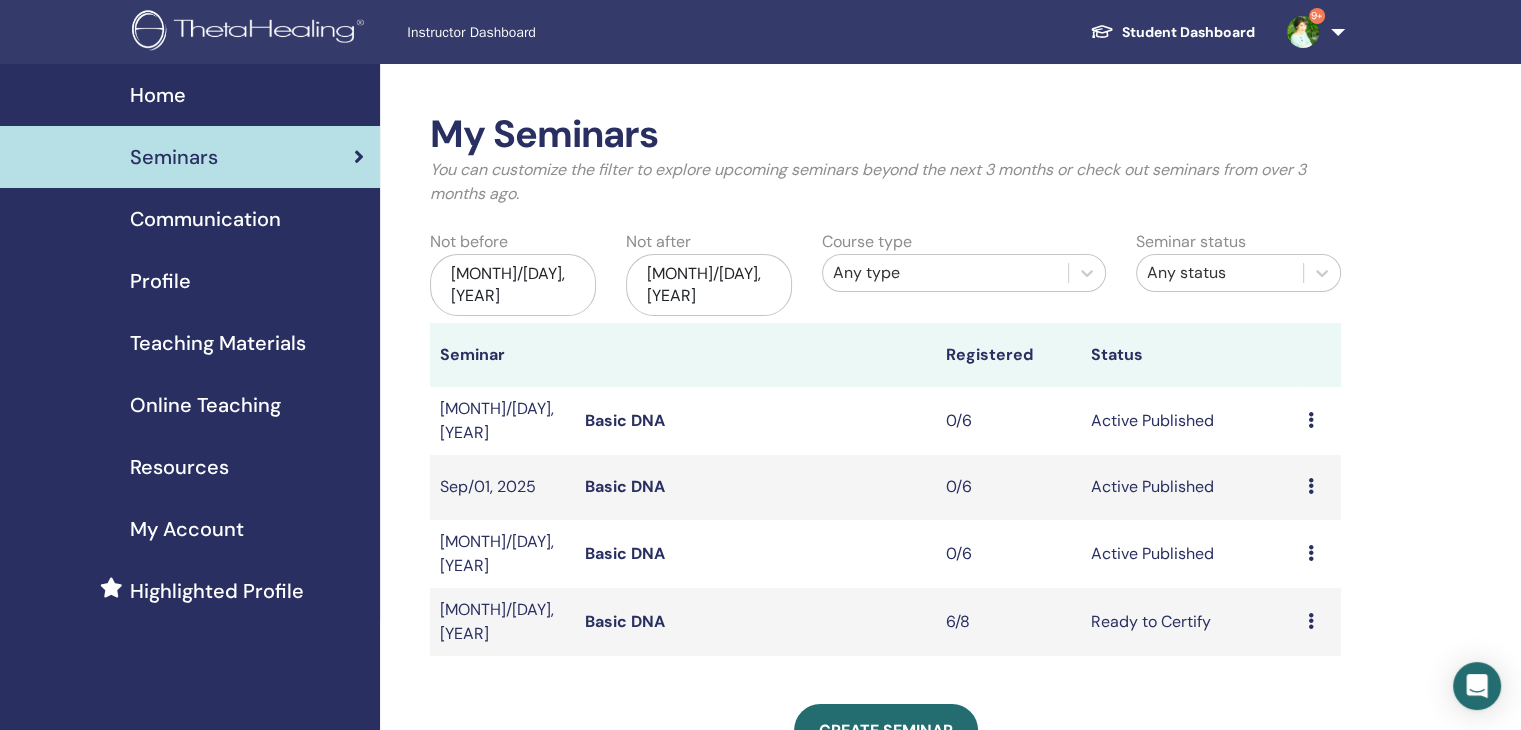 click on "Communication" at bounding box center [205, 219] 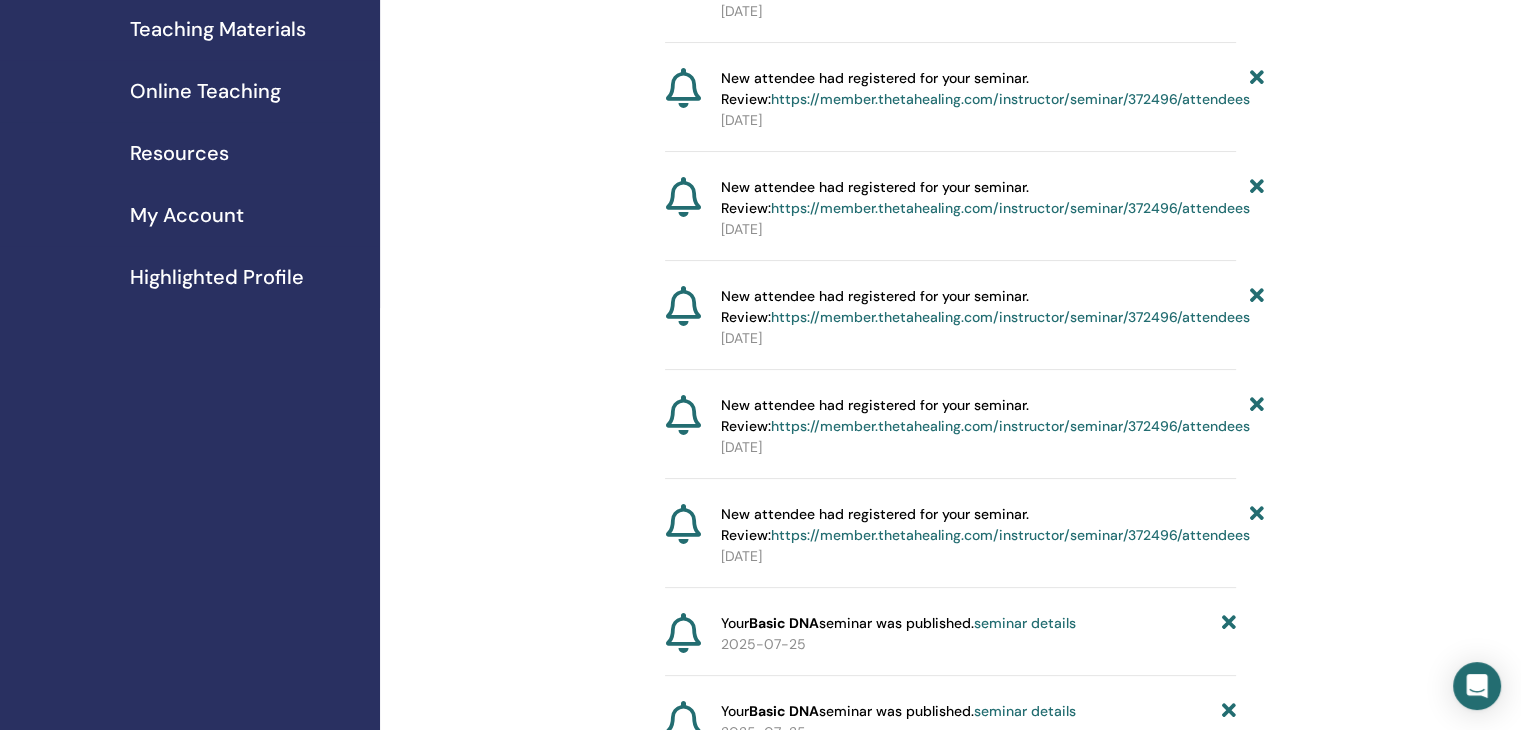 scroll, scrollTop: 100, scrollLeft: 0, axis: vertical 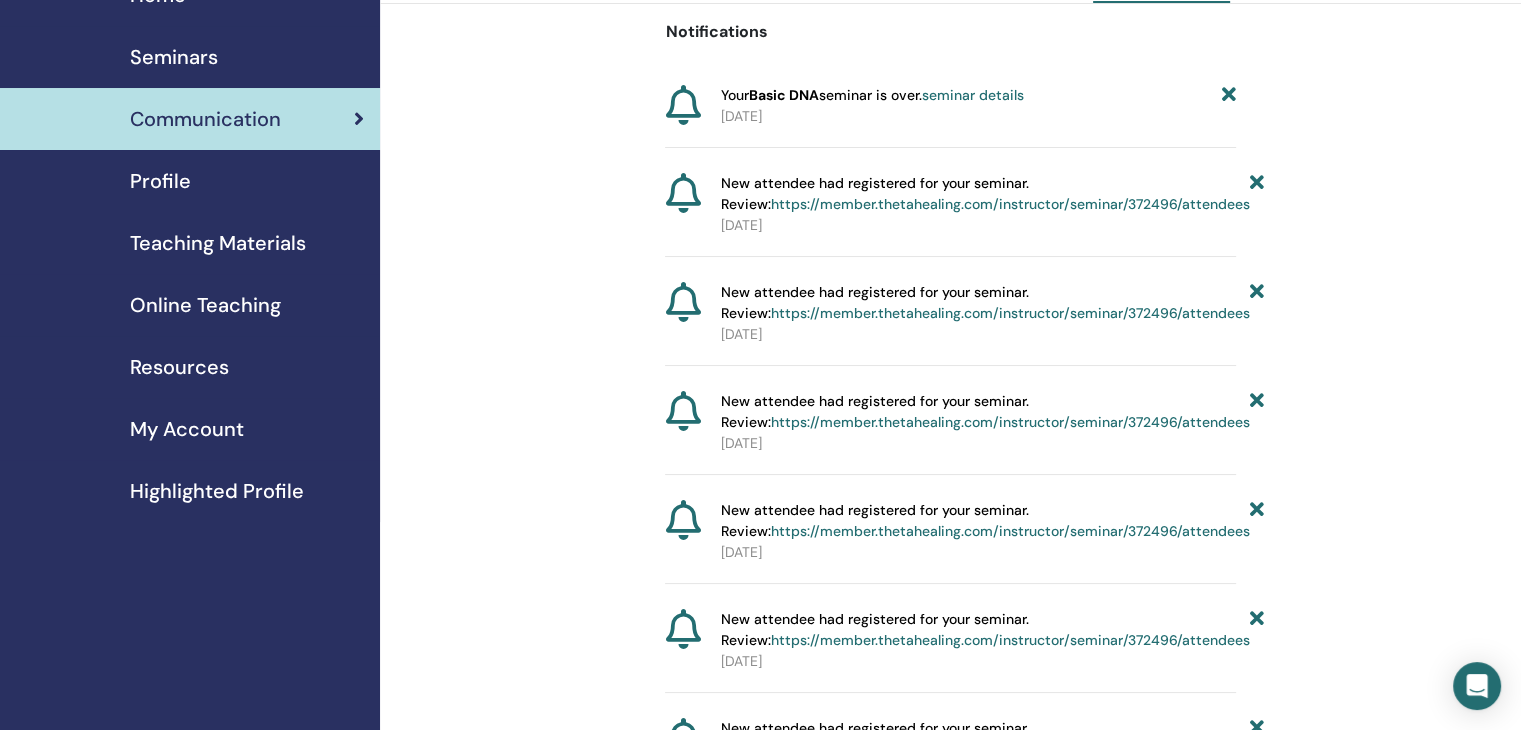 click on "Highlighted Profile" at bounding box center (217, 491) 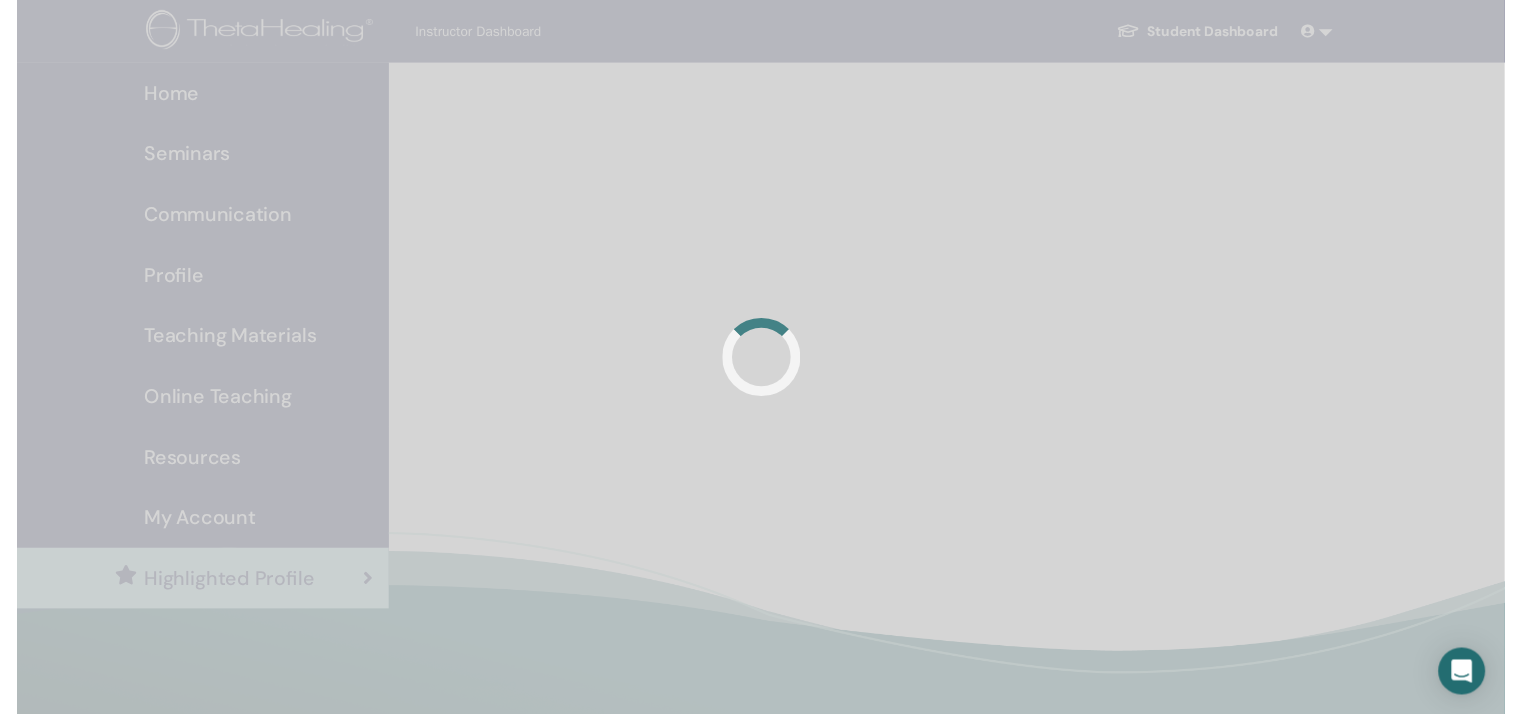 scroll, scrollTop: 0, scrollLeft: 0, axis: both 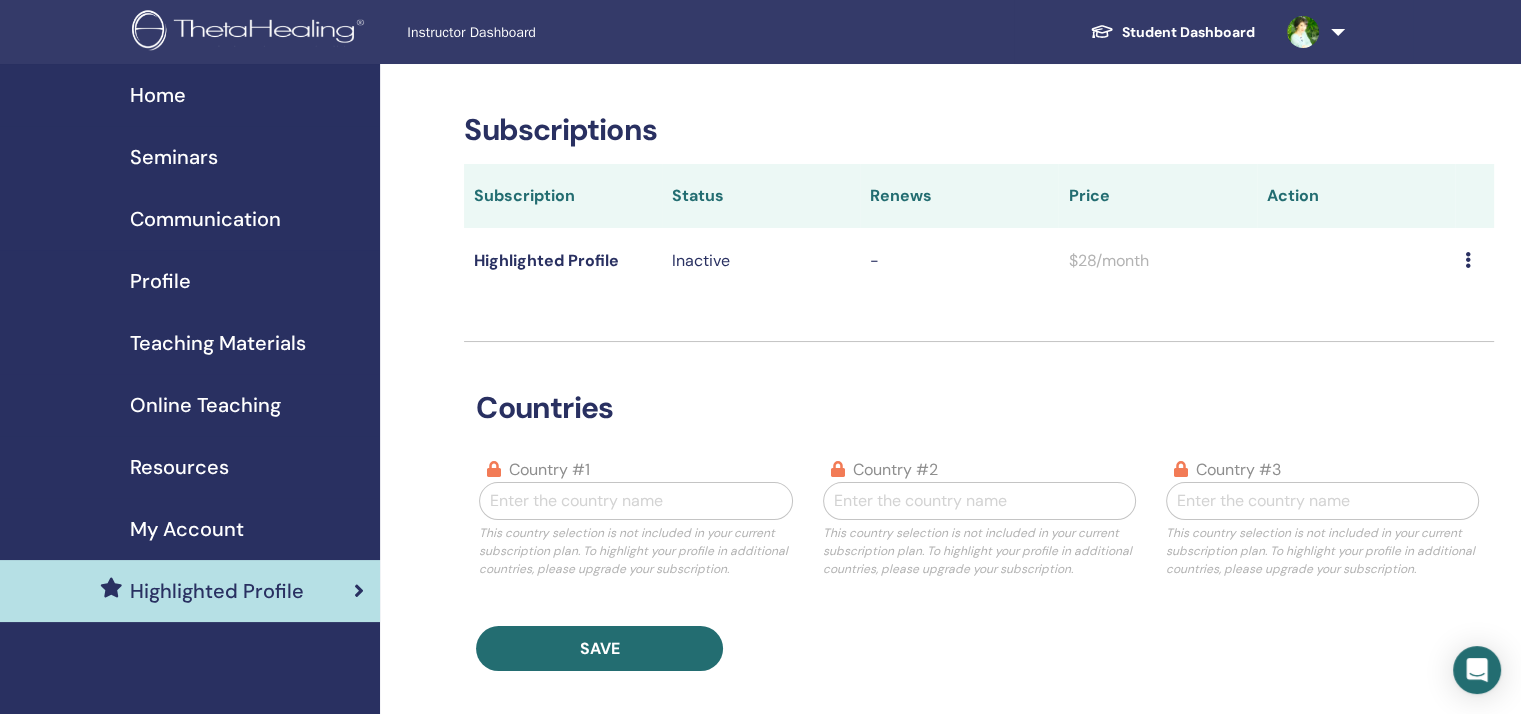 click on "Resources" at bounding box center [179, 467] 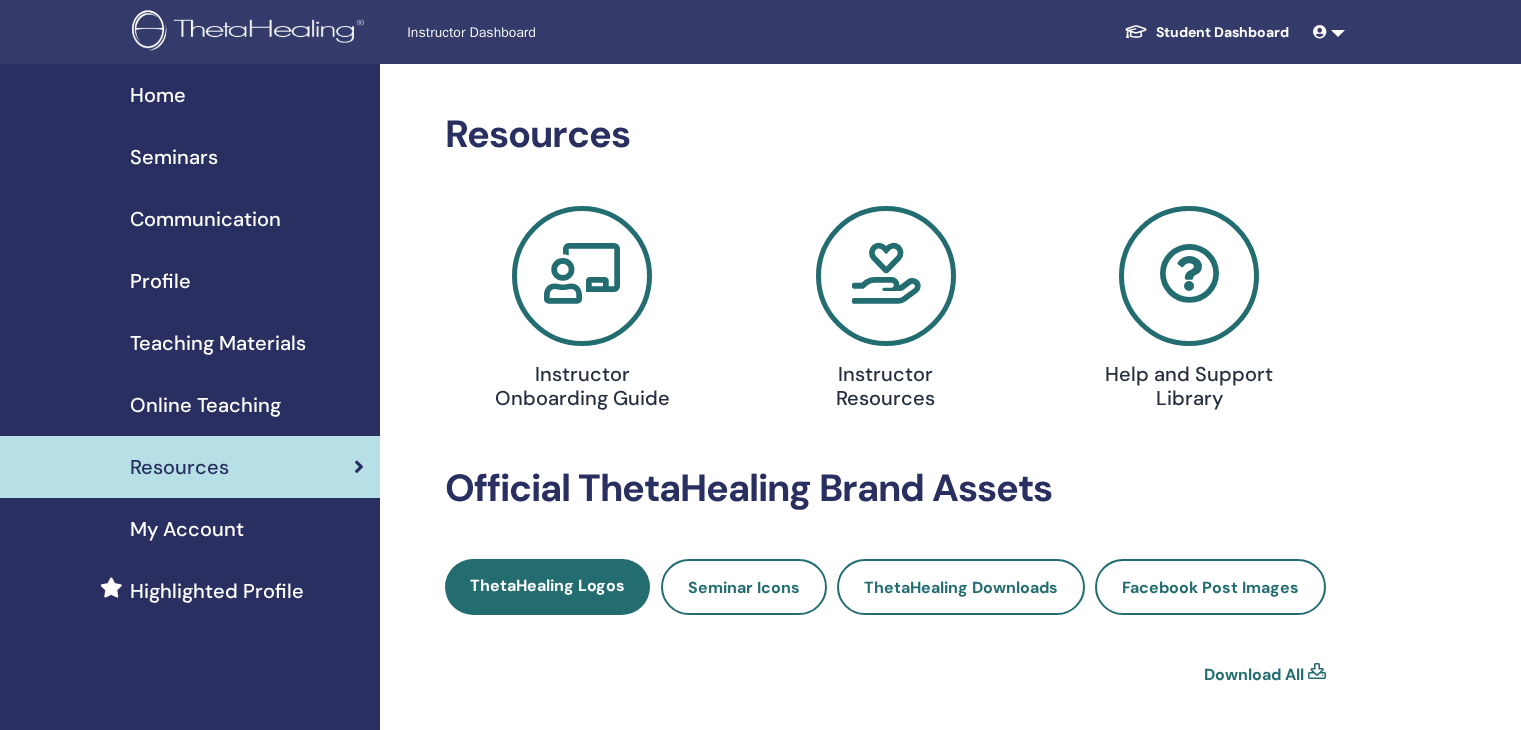 scroll, scrollTop: 0, scrollLeft: 0, axis: both 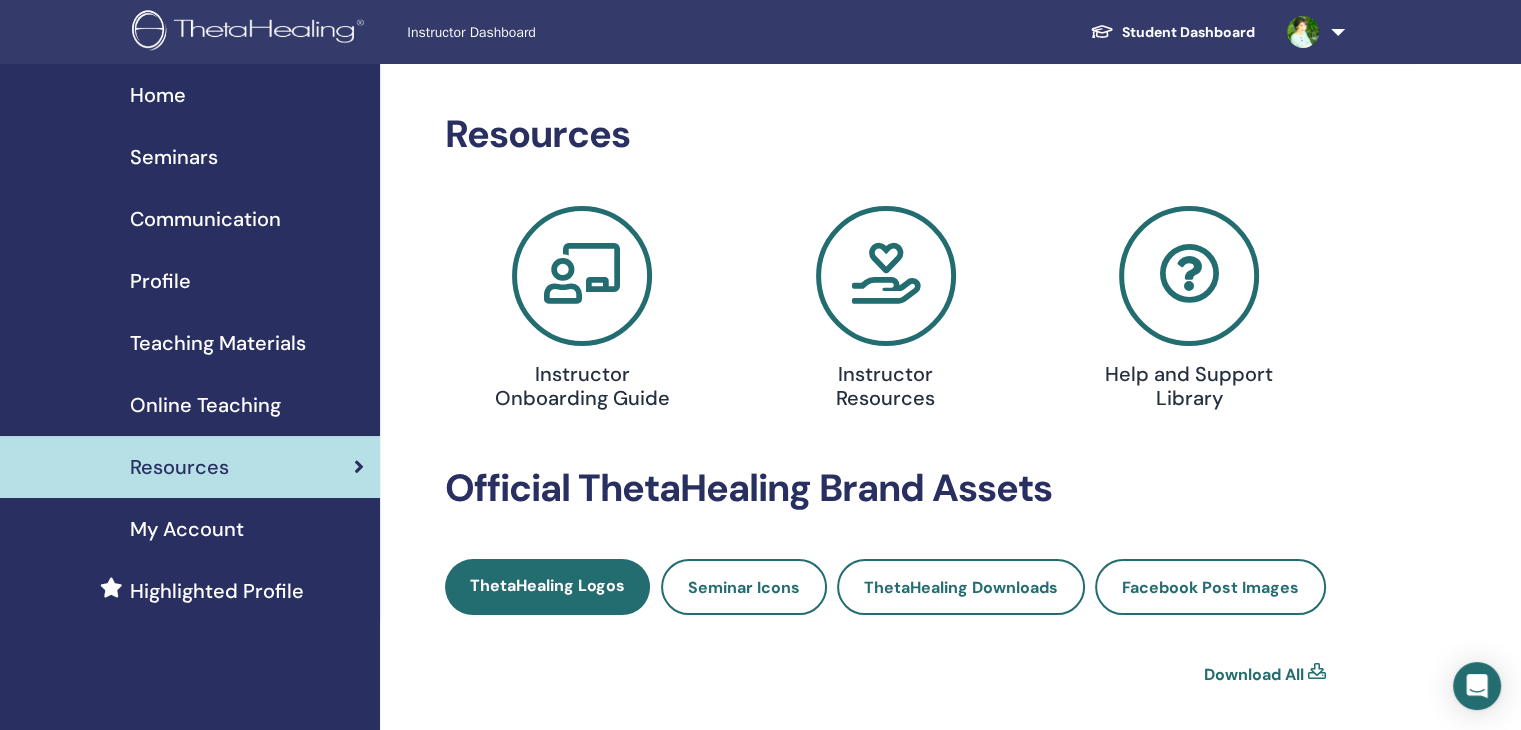 click on "Online Teaching" at bounding box center (190, 405) 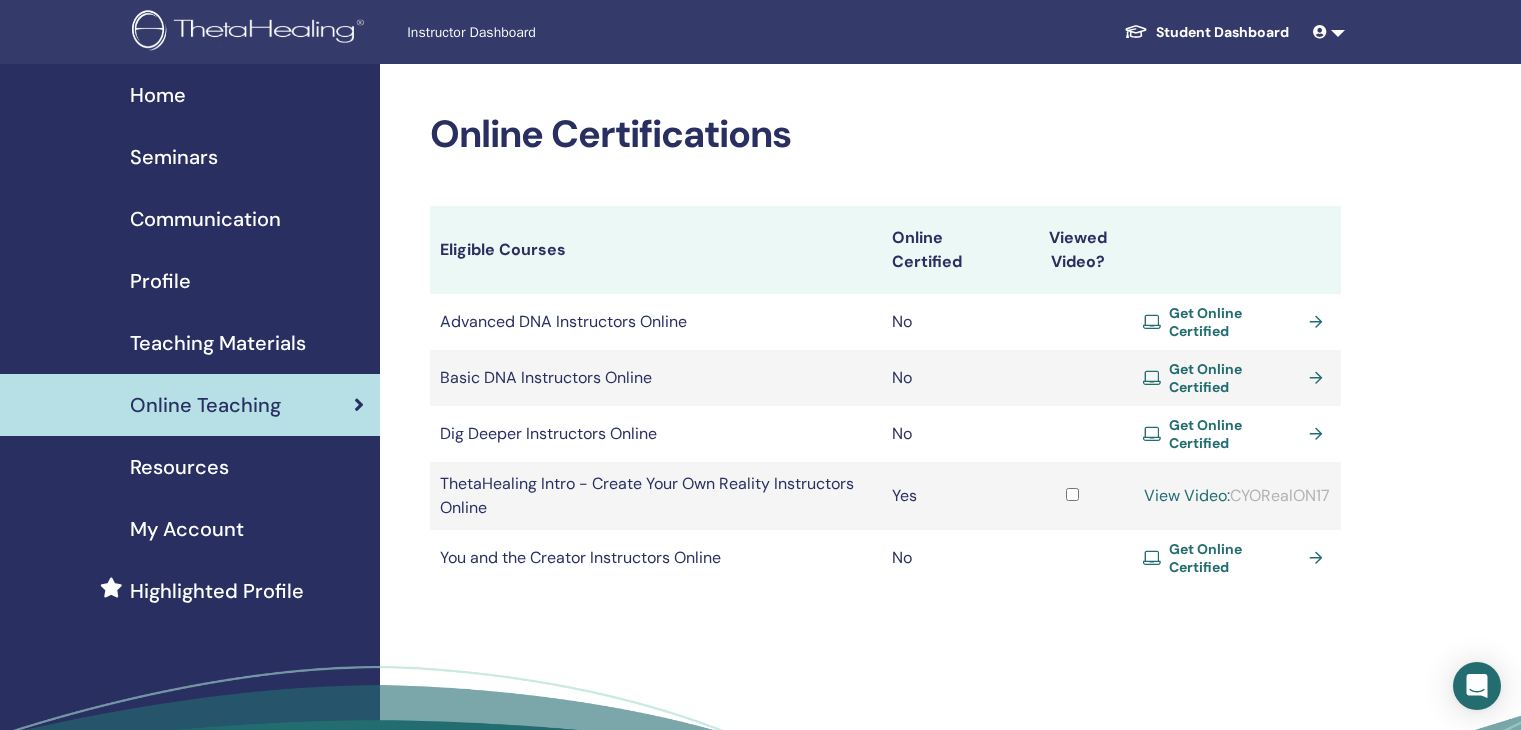 scroll, scrollTop: 0, scrollLeft: 0, axis: both 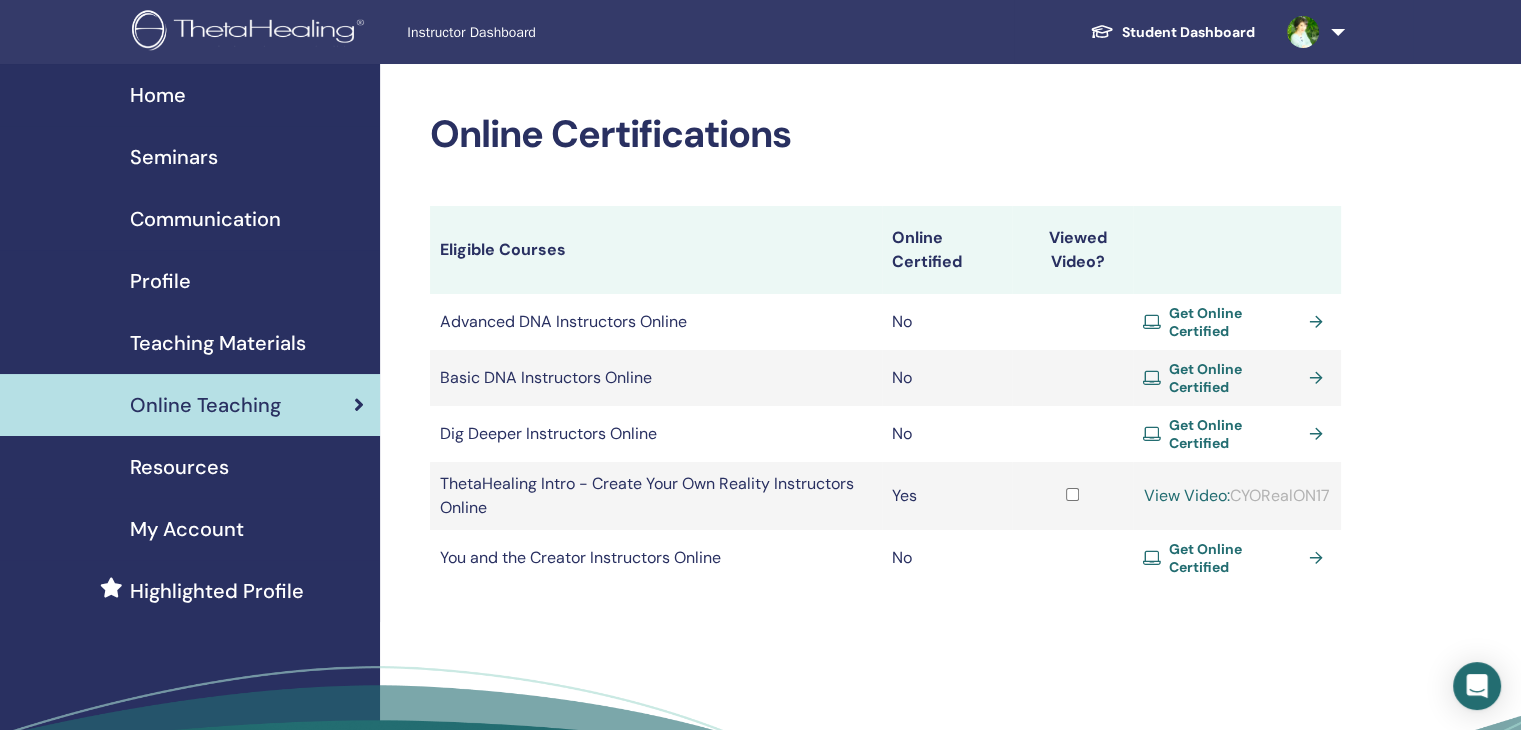 click on "Online Certifications
Eligible Courses
Online Certified
Viewed Video?
Advanced DNA Instructors Online
No
Get Online Certified
Basic DNA Instructors Online
No
No" at bounding box center [950, 465] 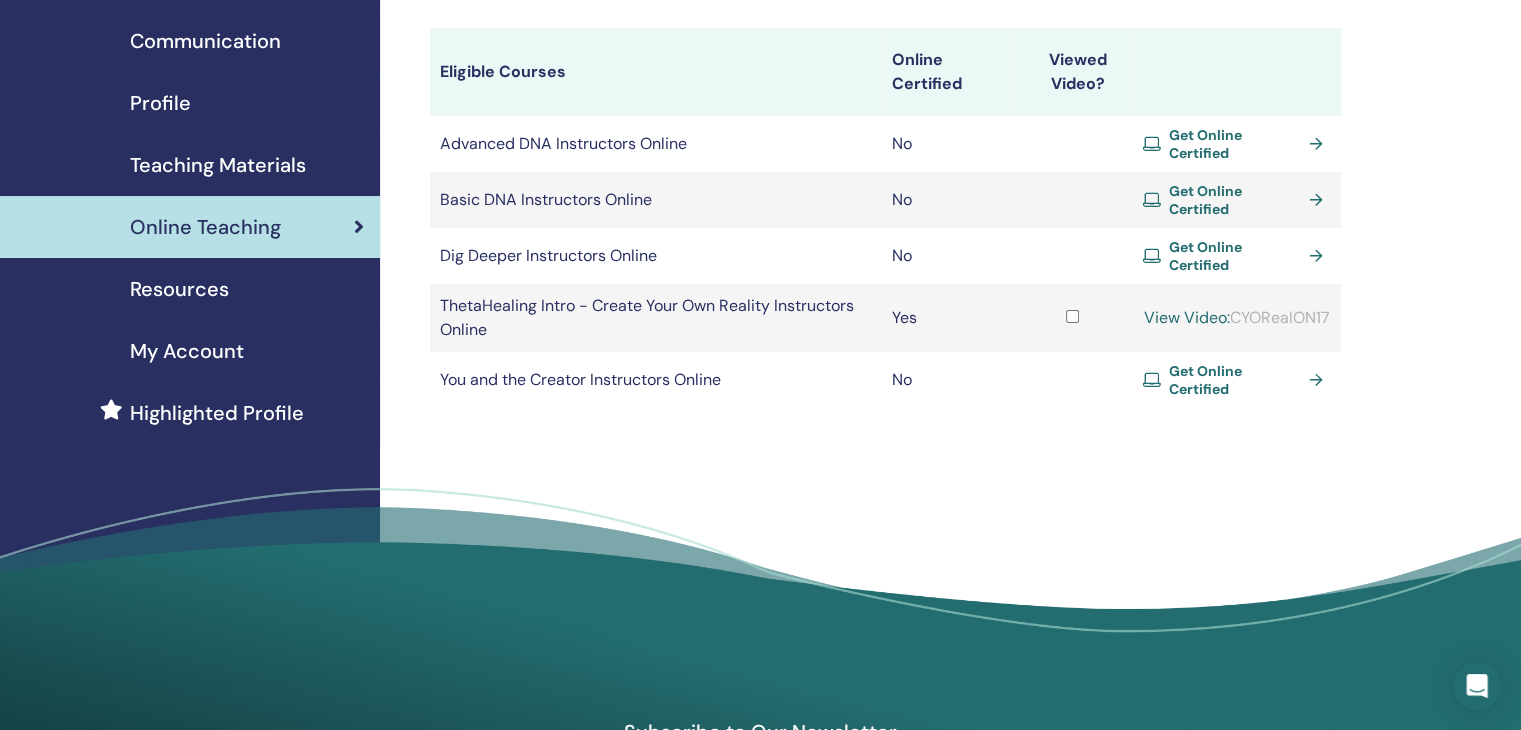 scroll, scrollTop: 0, scrollLeft: 0, axis: both 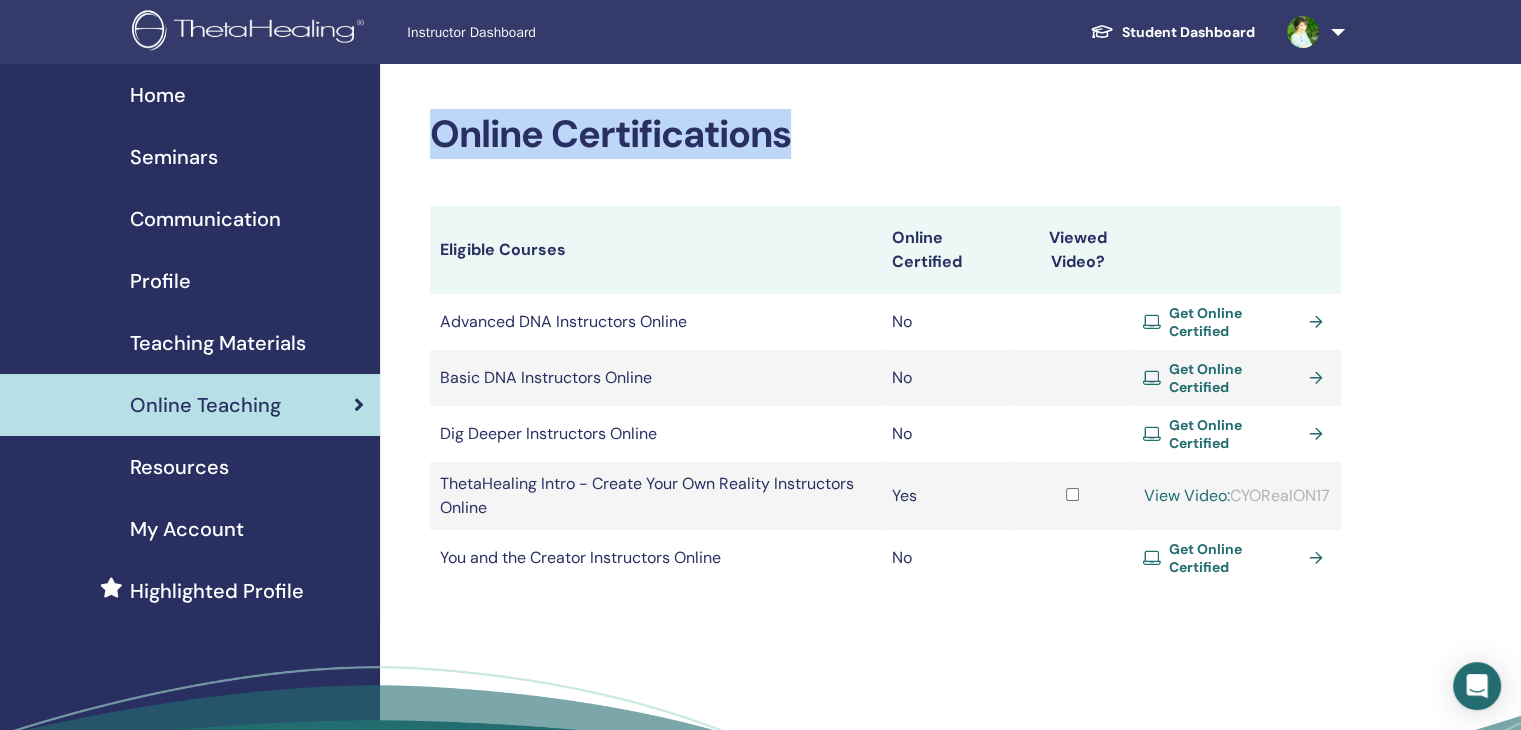 drag, startPoint x: 434, startPoint y: 89, endPoint x: 1210, endPoint y: 621, distance: 940.8507 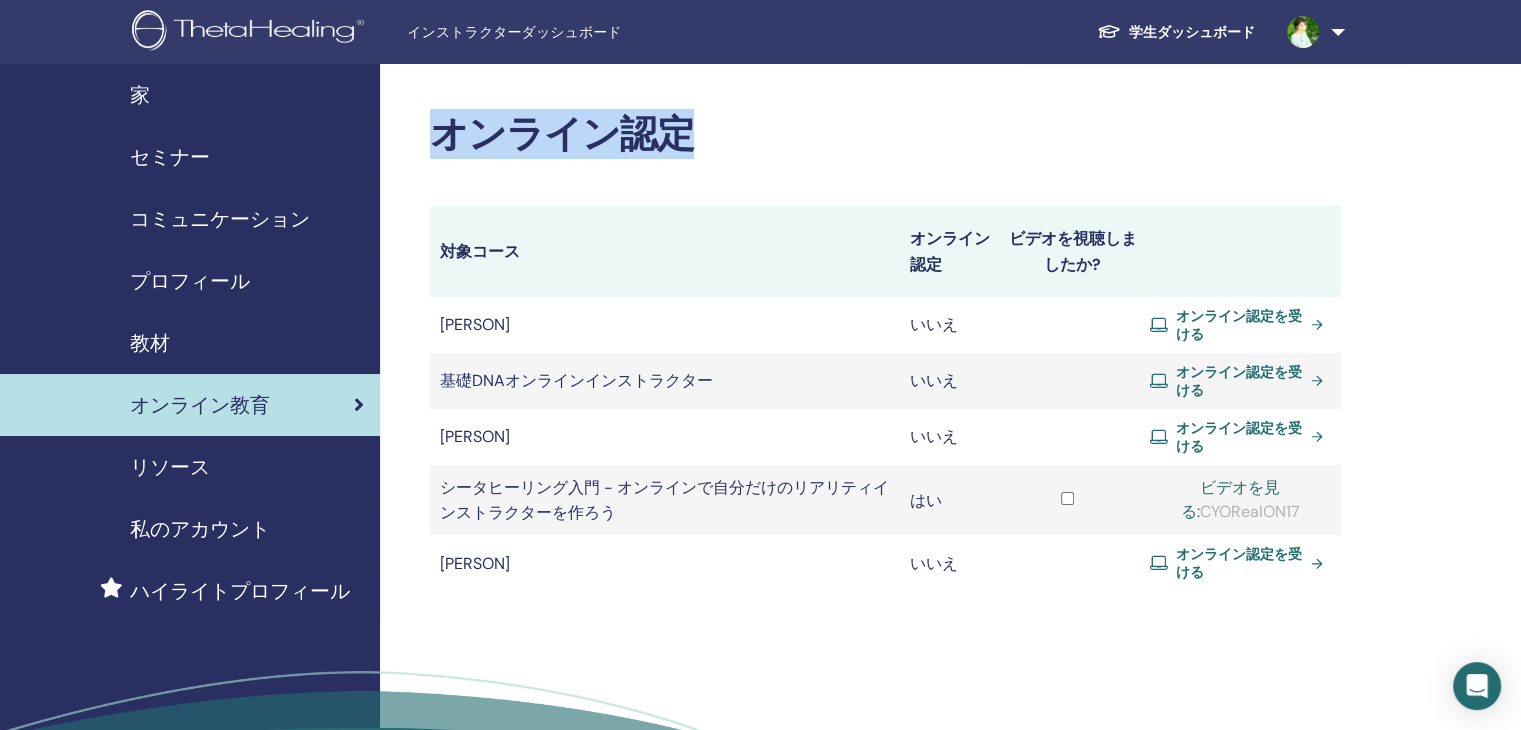 click on "オンライン認定" at bounding box center (885, 135) 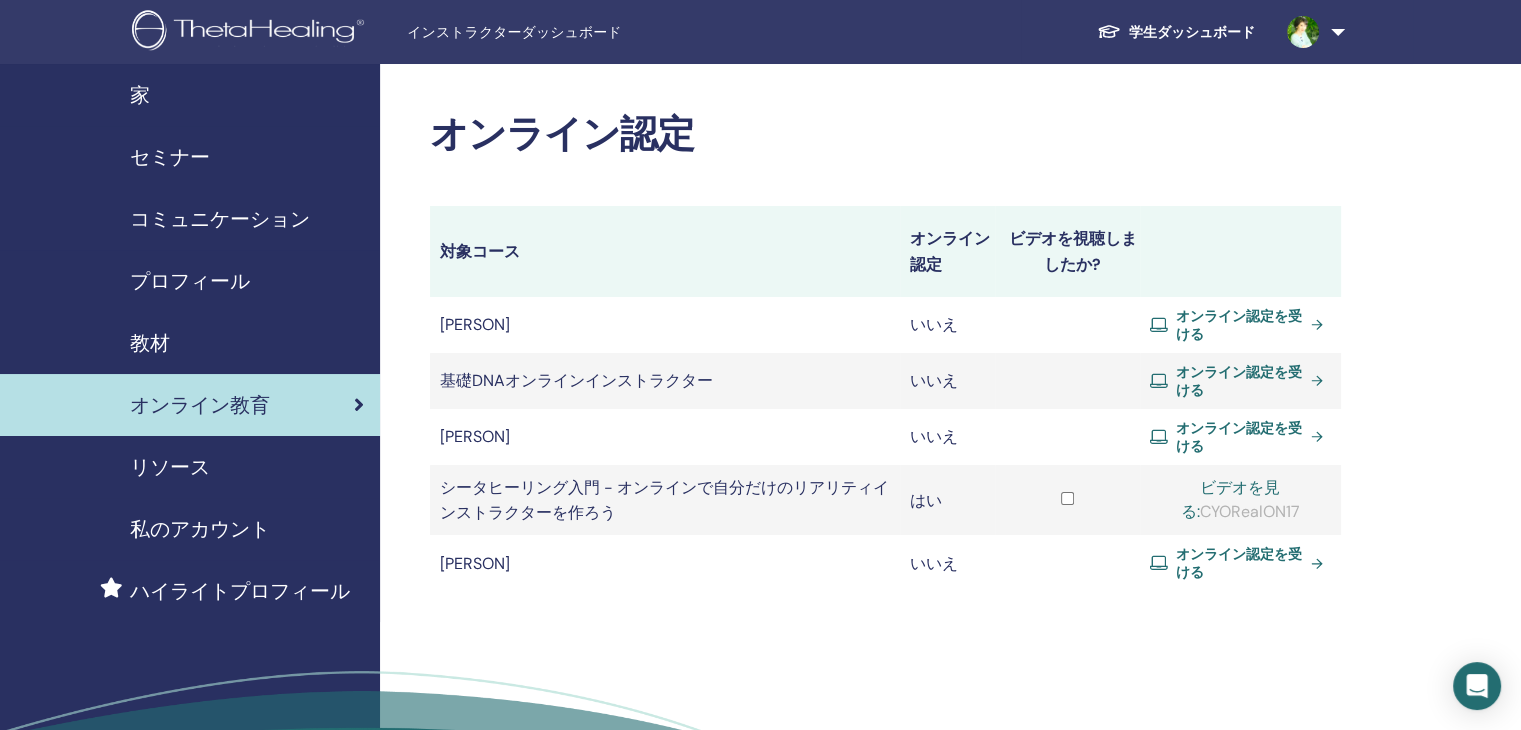 click on "教材" at bounding box center [190, 343] 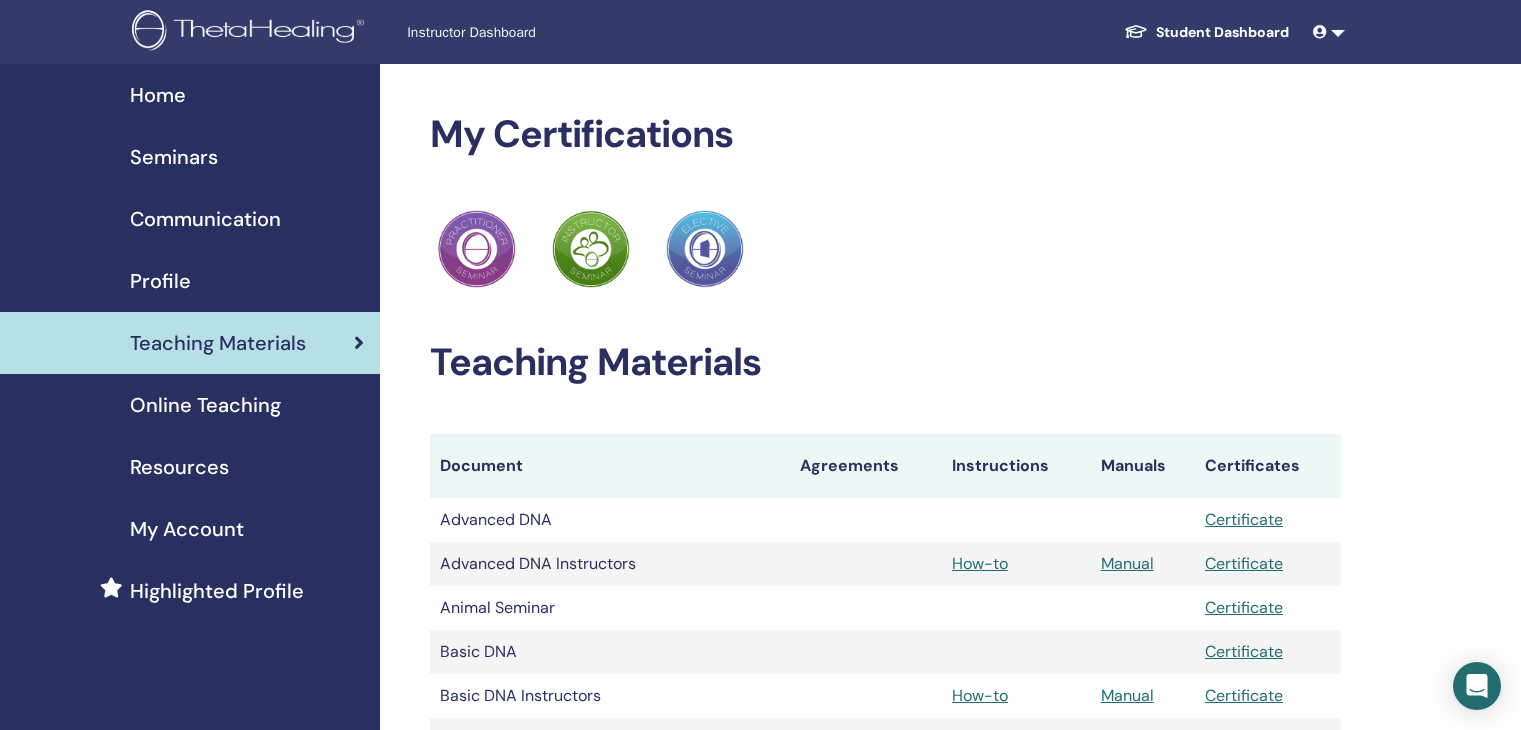 scroll, scrollTop: 0, scrollLeft: 0, axis: both 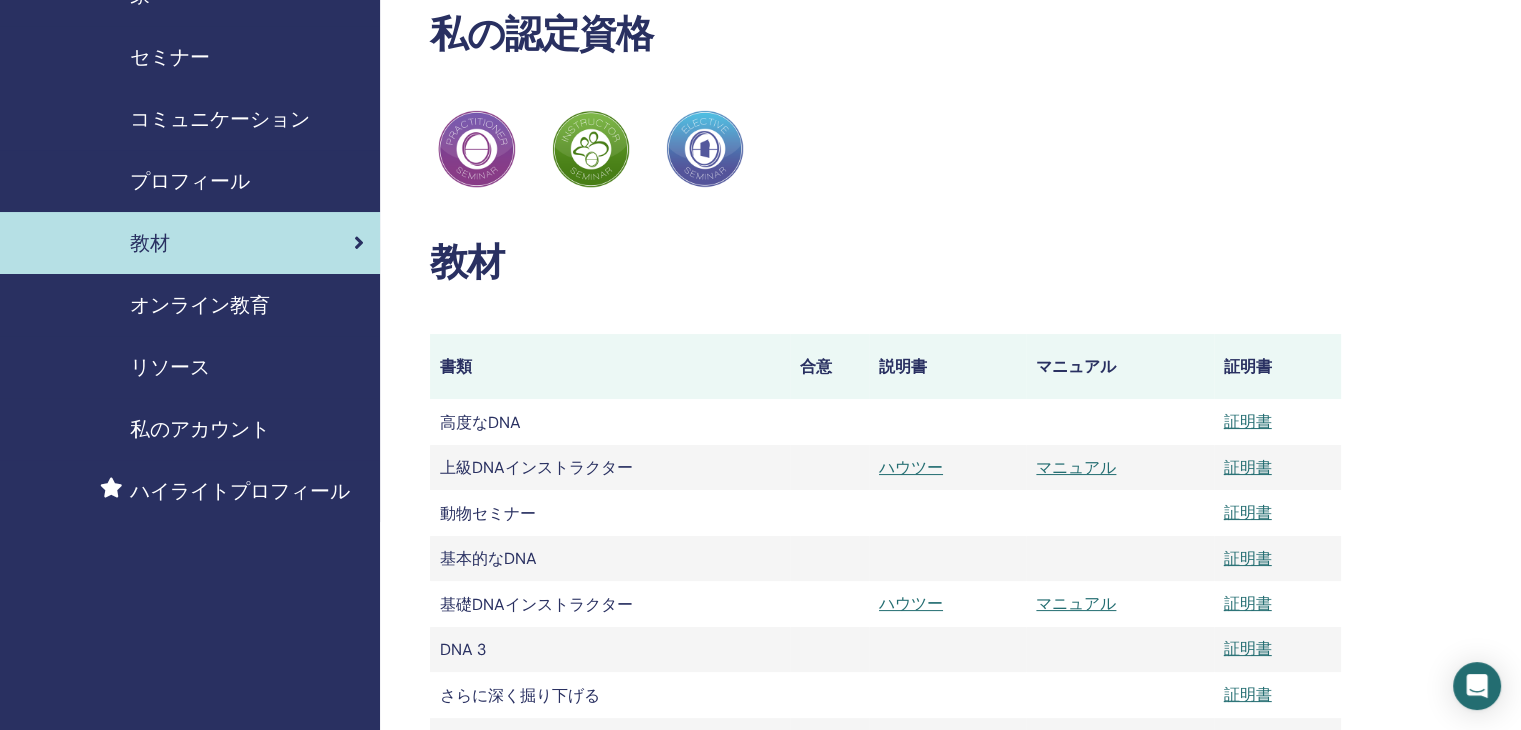 click on "リソース" at bounding box center (170, 367) 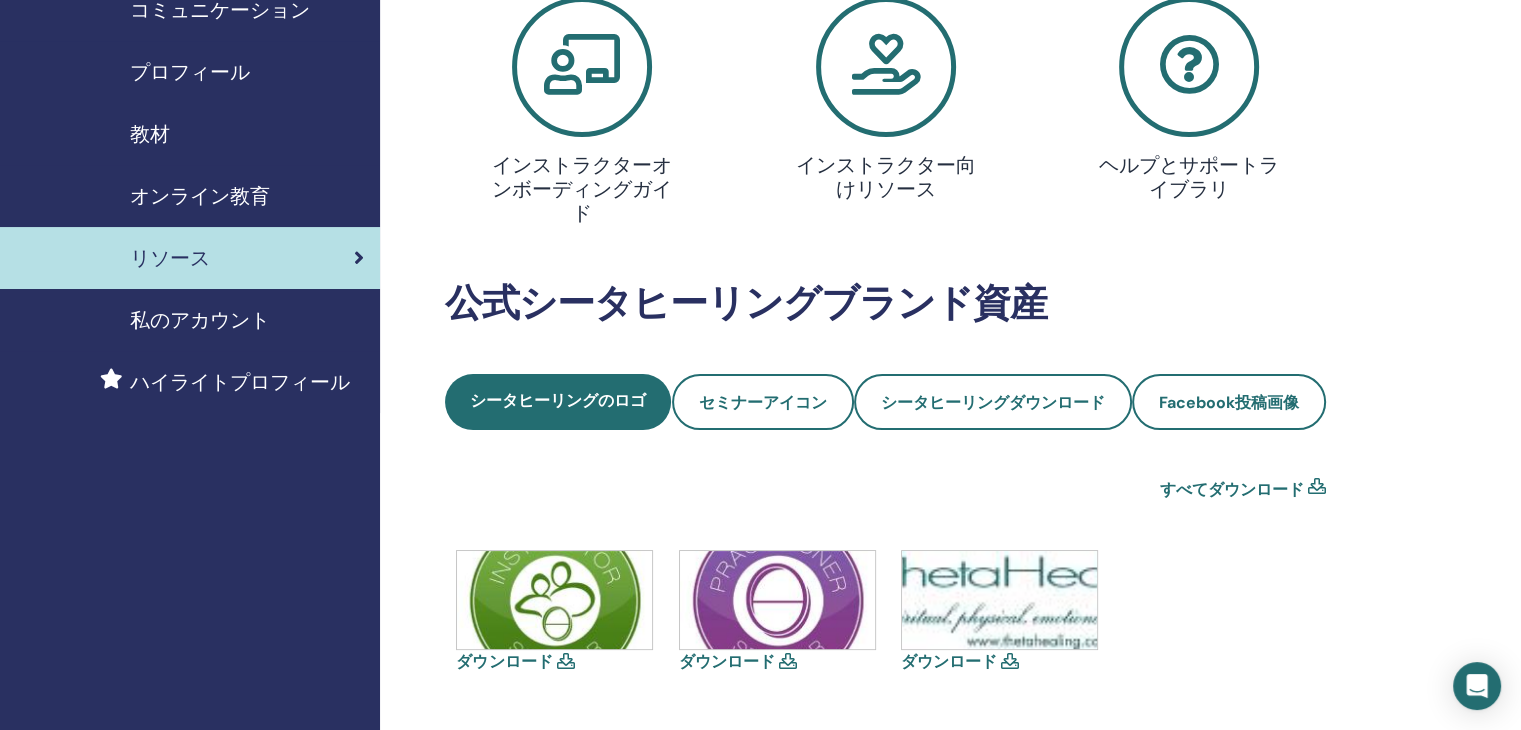 scroll, scrollTop: 100, scrollLeft: 0, axis: vertical 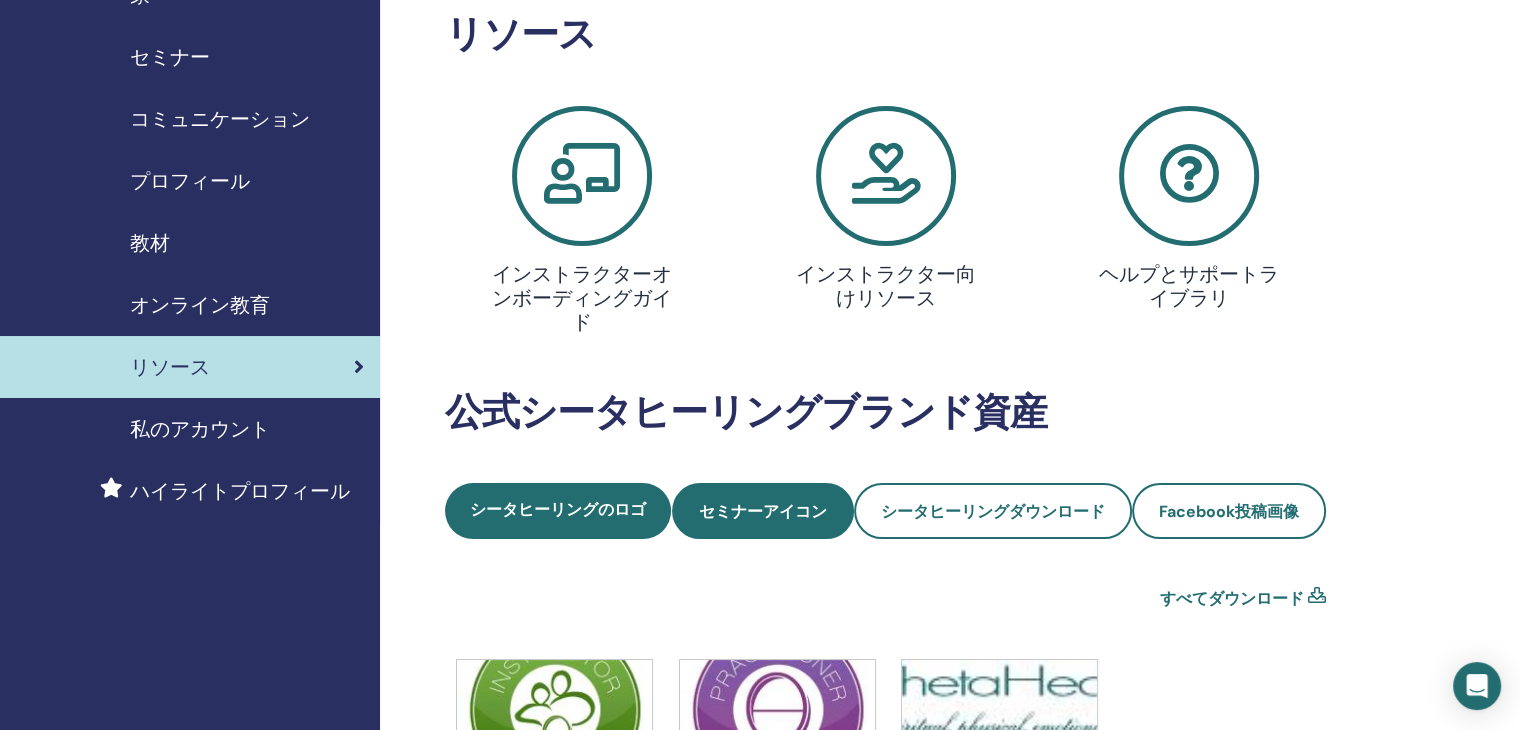 click on "セミナーアイコン" at bounding box center [763, 511] 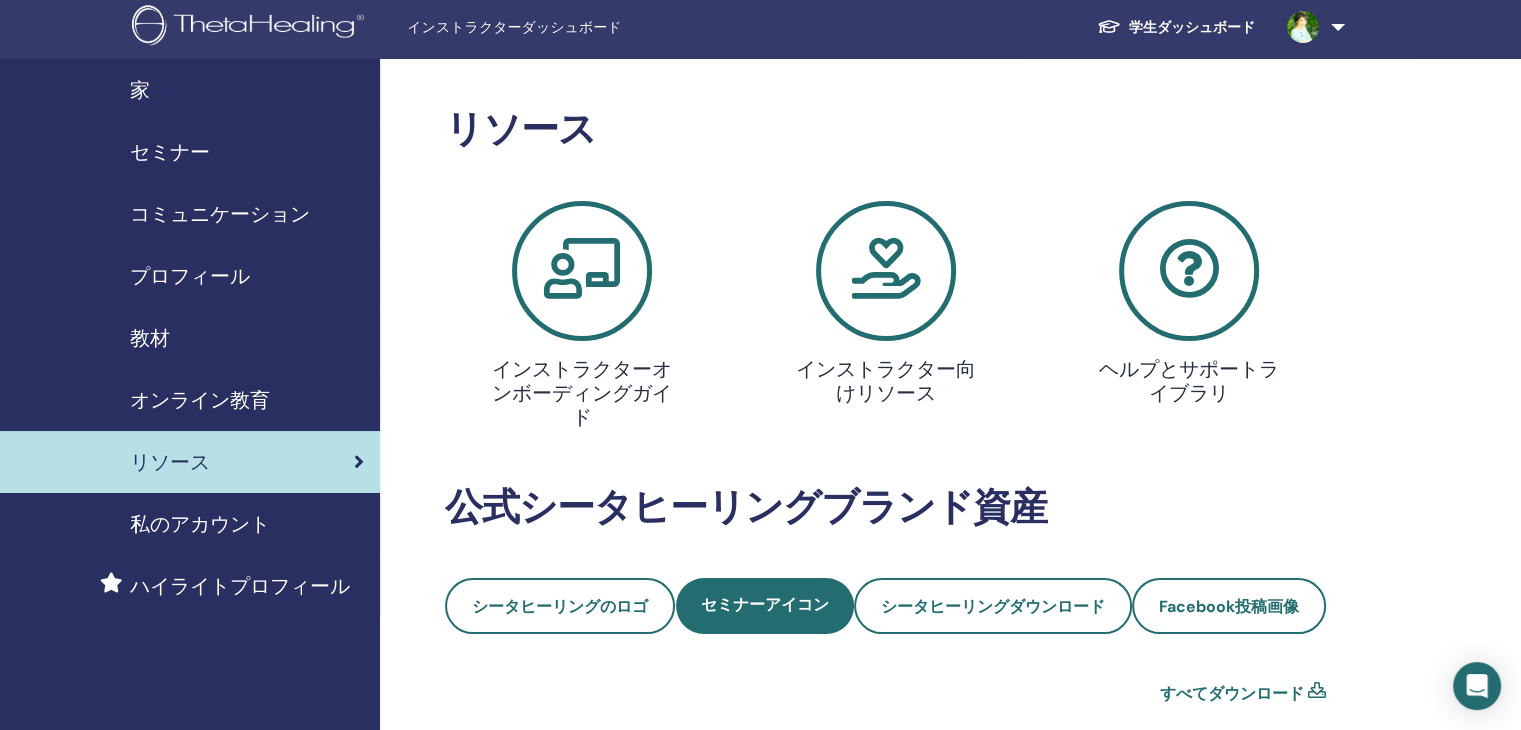 scroll, scrollTop: 0, scrollLeft: 0, axis: both 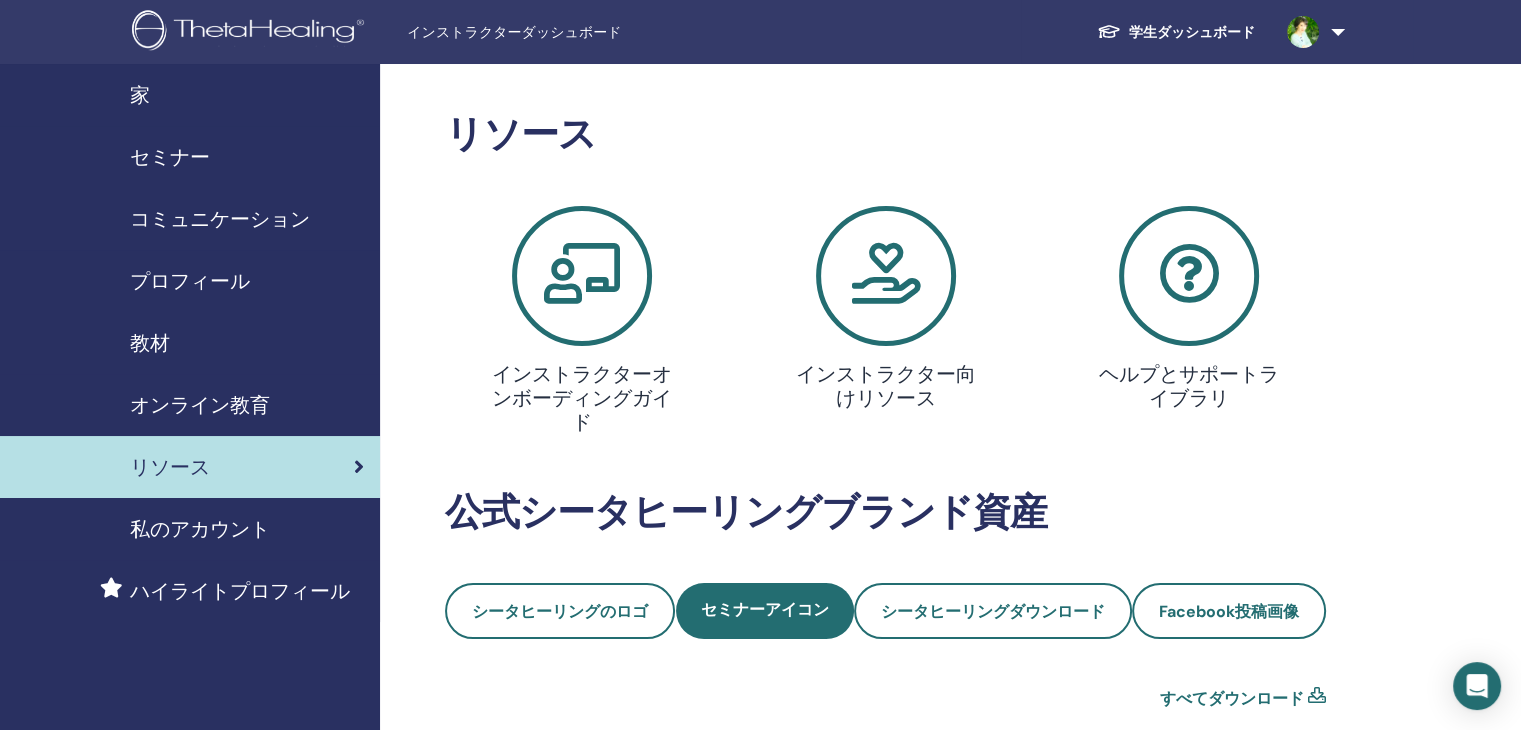 click on "セミナー" at bounding box center (190, 157) 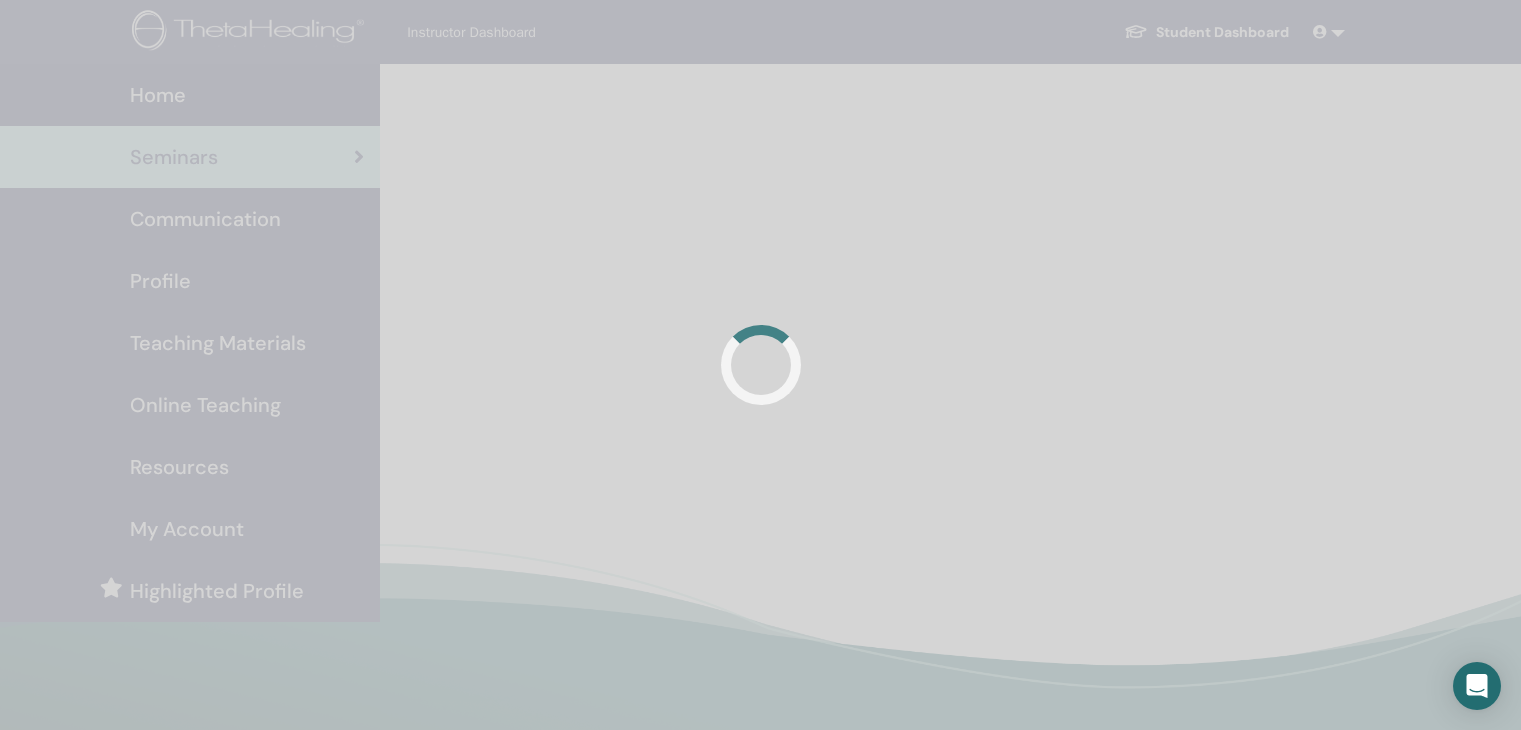 scroll, scrollTop: 0, scrollLeft: 0, axis: both 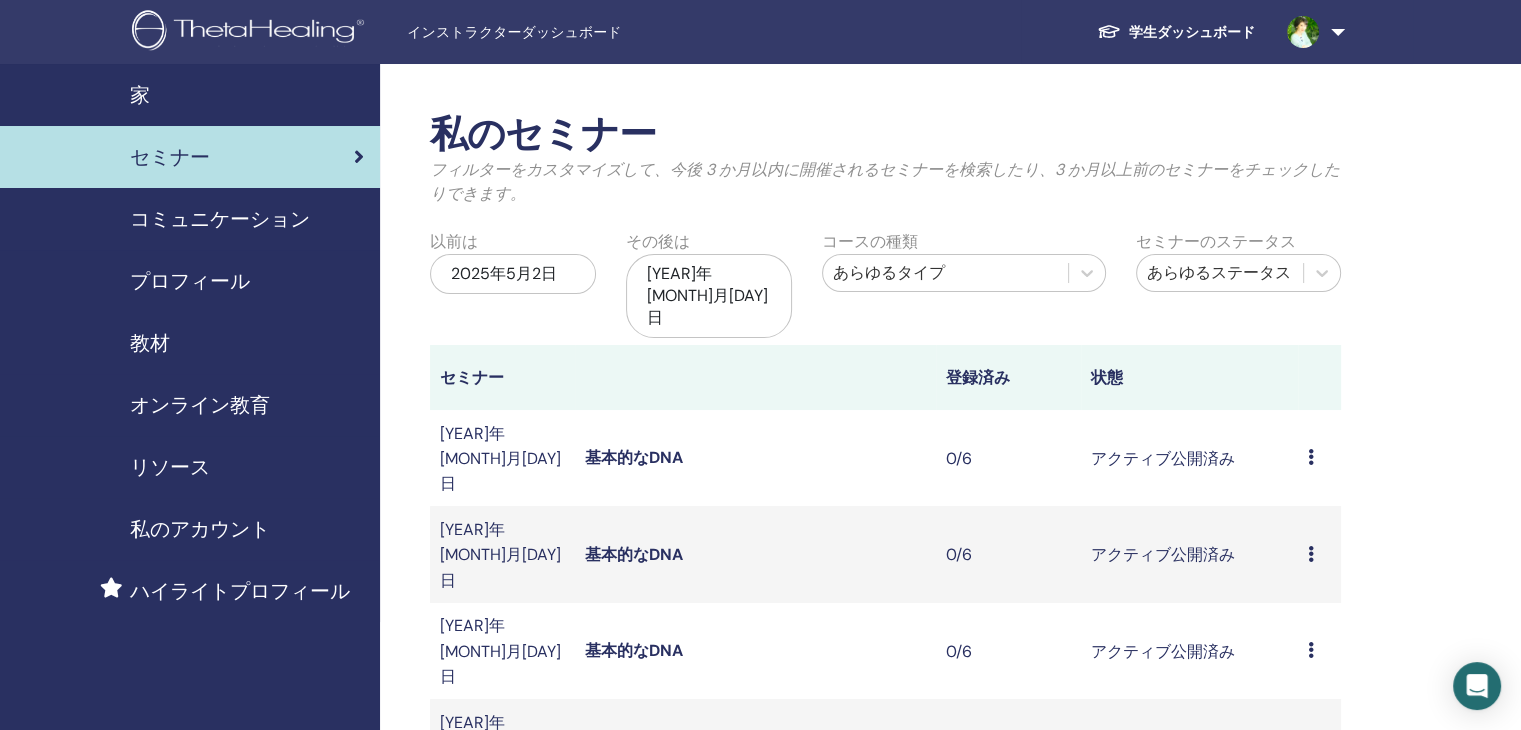 click on "プレビュー 編集 参加者 キャンセル" at bounding box center [1319, 747] 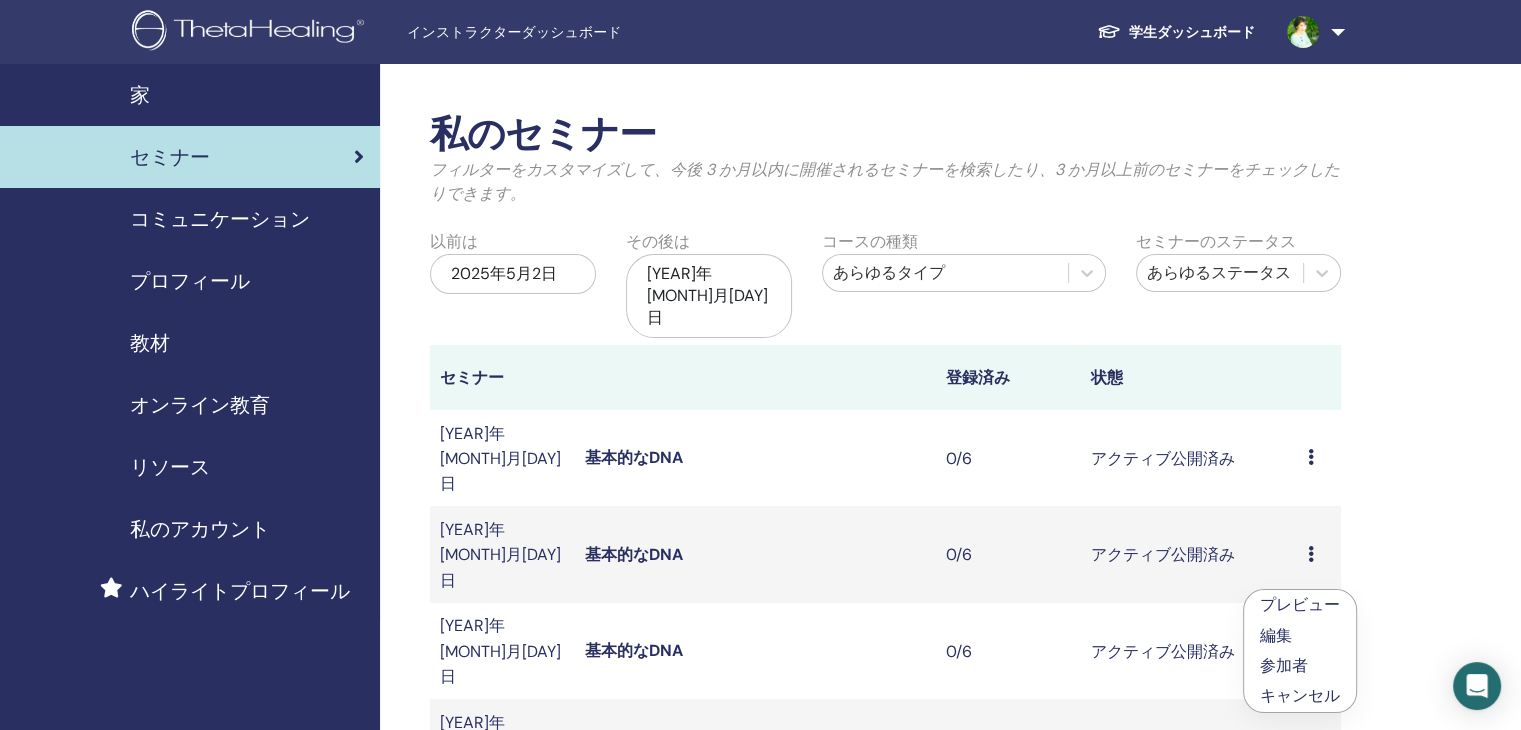 click on "私のセミナー フィルターをカスタマイズして、今後 3 か月以内に開催されるセミナーを検索したり、3 か月以上前のセミナーをチェックしたりできます。 以前は 2025年5月2日 その後は 2025年11月2日 コースの種類 あらゆるタイプ セミナーのステータス あらゆるステータス セミナー 登録済み 状態 2025年10月14日 基本的なDNA 0/6 アクティブ公開済み プレビュー 編集 参加者 キャンセル 2025年9月1日 基本的なDNA 0/6 アクティブ公開済み プレビュー 編集 参加者 キャンセル 2025年8月6日 基本的なDNA 0/6 アクティブ公開済み プレビュー 編集 参加者 キャンセル 2025年7月25日 基本的なDNA 6/8 認証準備完了 プレビュー 編集 参加者 キャンセル セミナーを作成する セミナー登録 注文番号 参加者 イベント 日付" at bounding box center [950, 703] 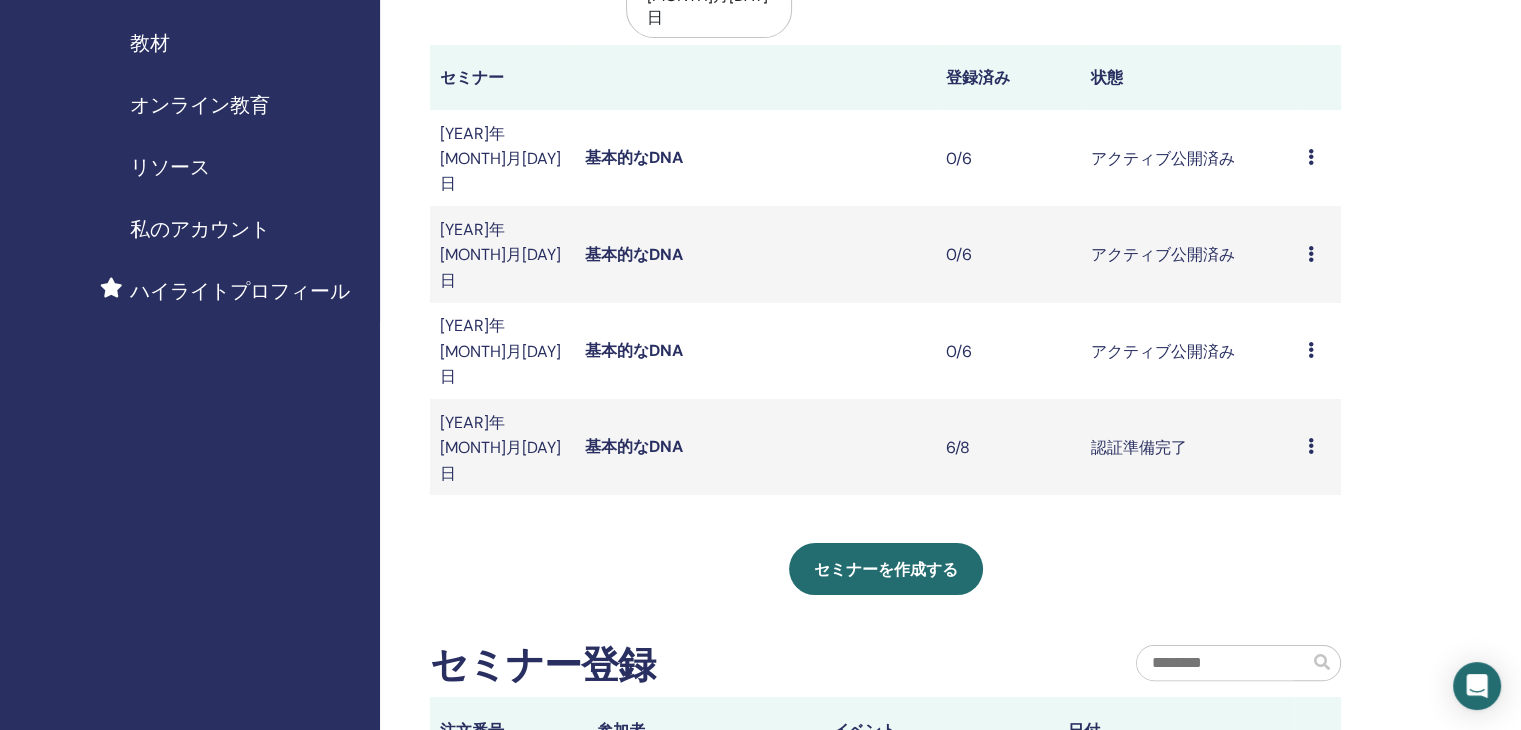 scroll, scrollTop: 0, scrollLeft: 0, axis: both 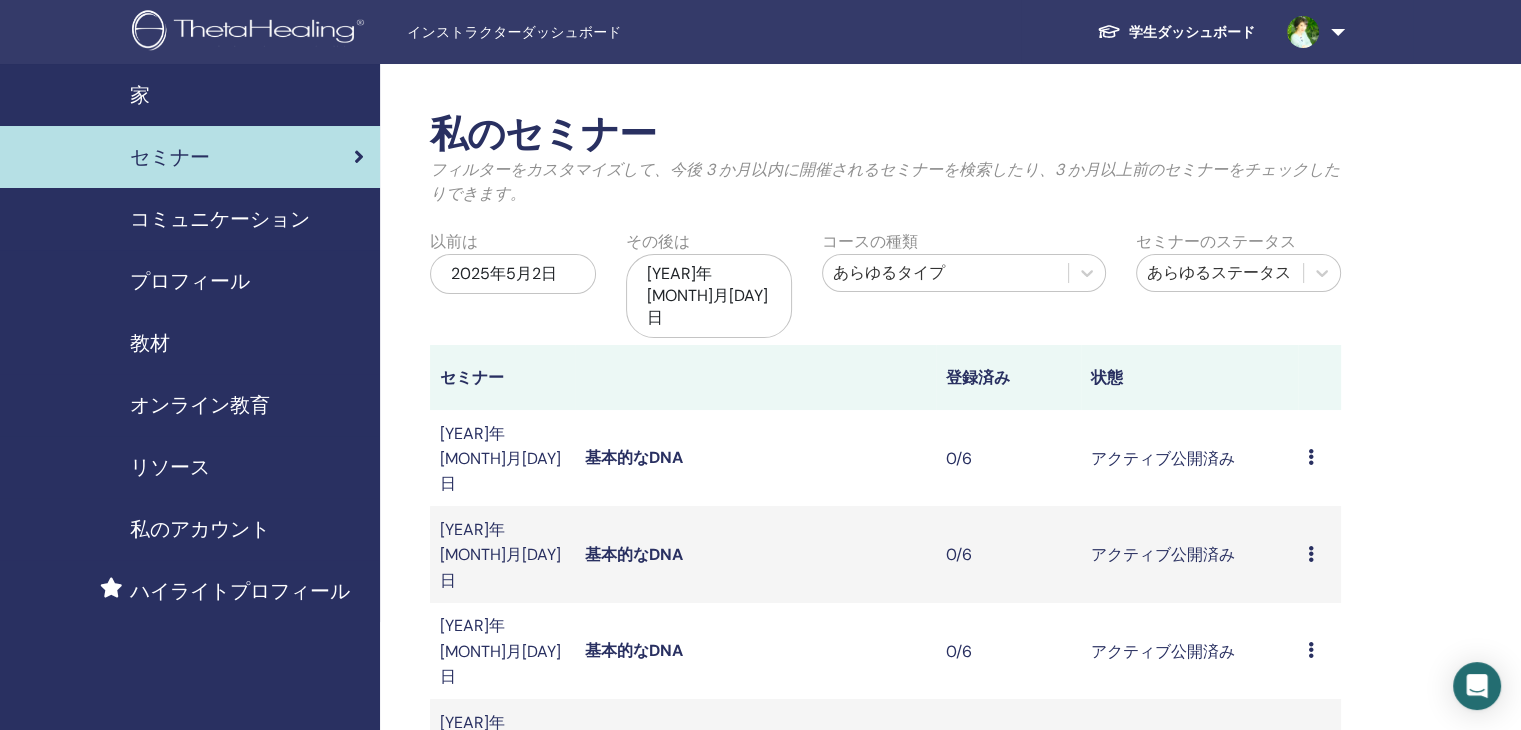 click on "基本的なDNA" at bounding box center [634, 650] 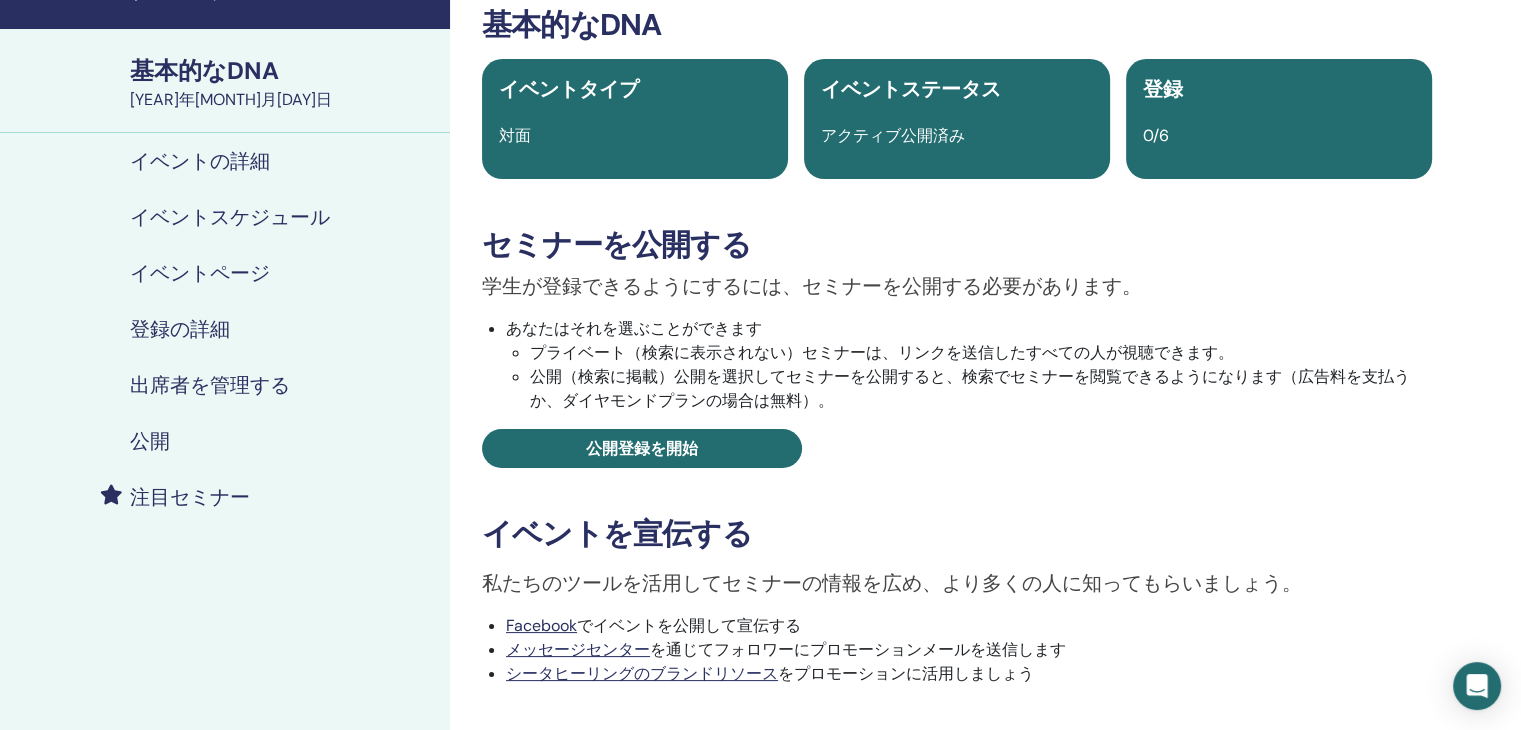 scroll, scrollTop: 0, scrollLeft: 0, axis: both 